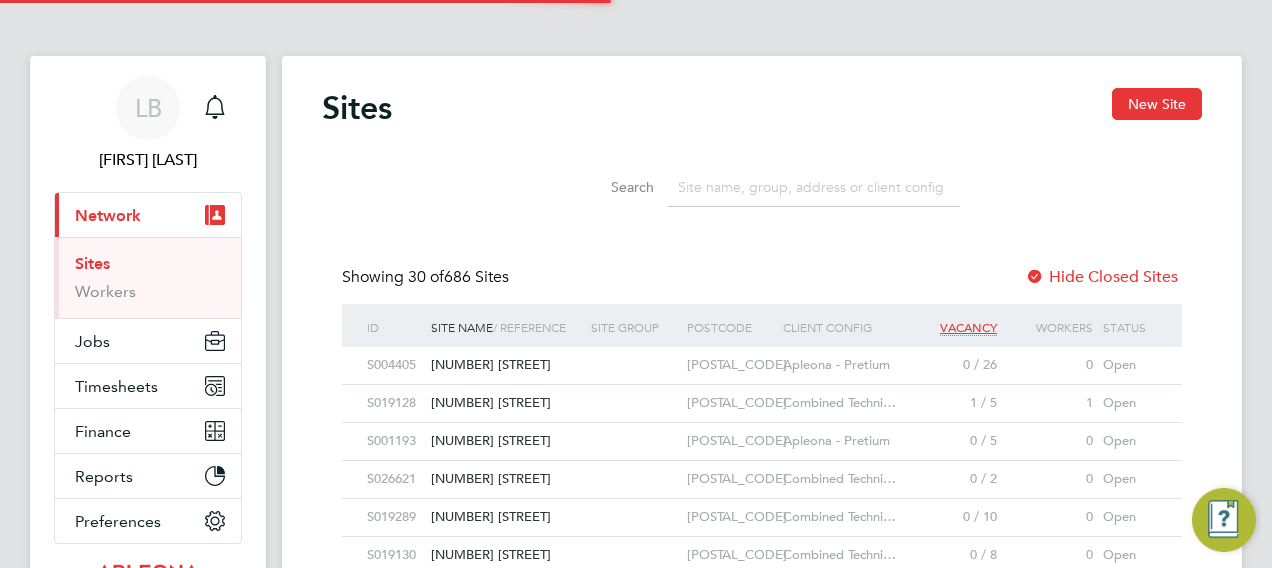scroll, scrollTop: 0, scrollLeft: 0, axis: both 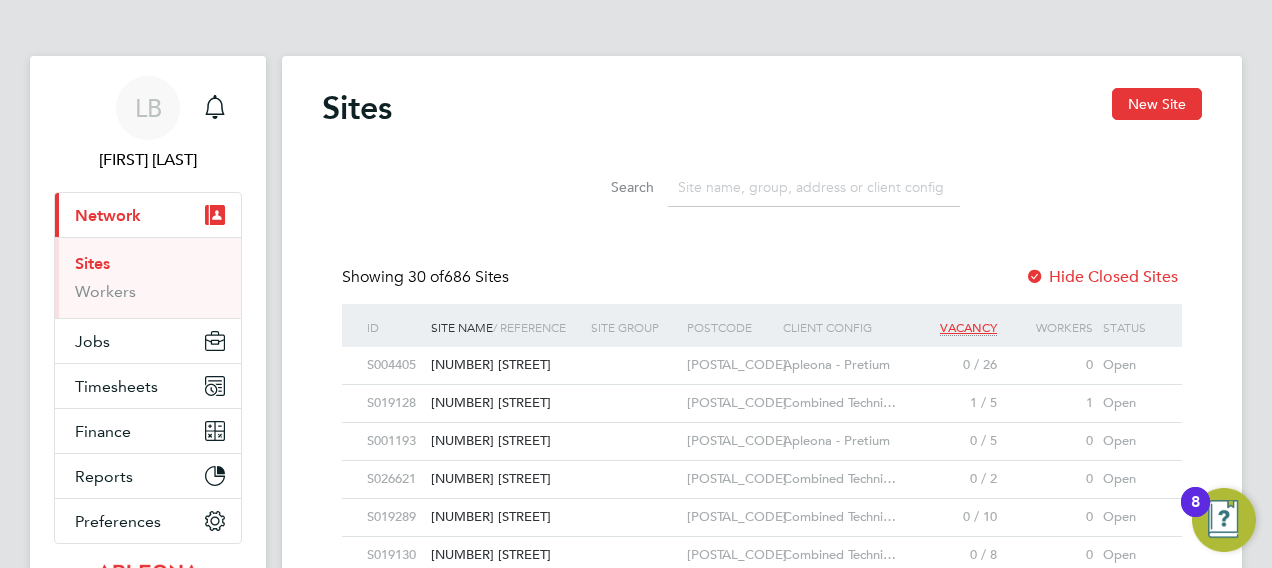 click on "Sites" at bounding box center (92, 263) 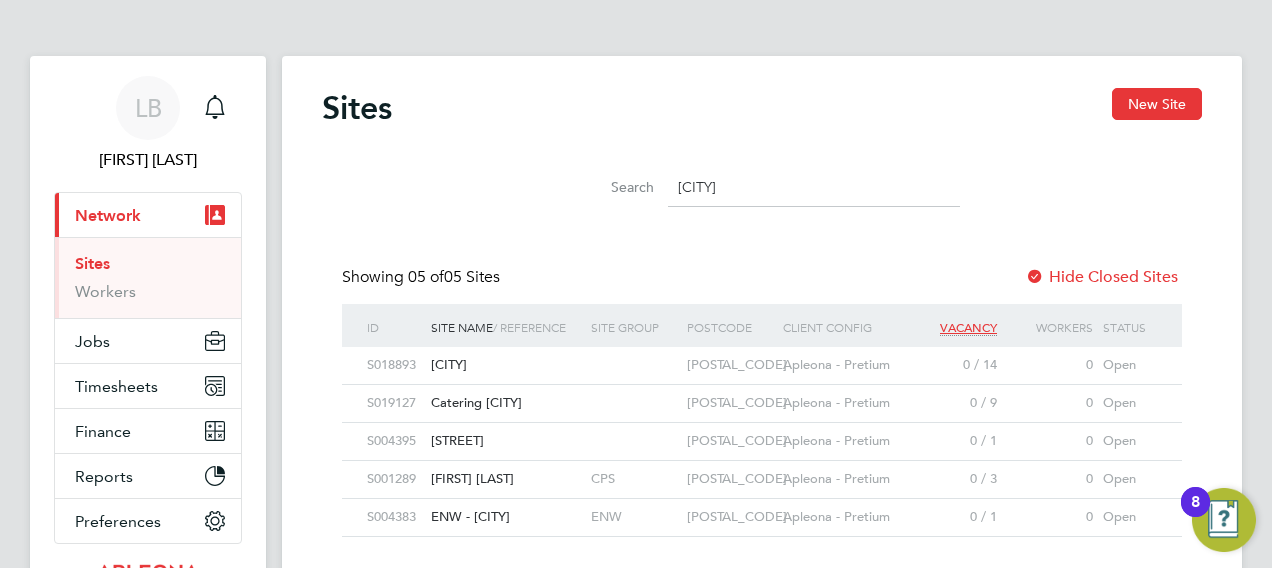 type on "[CITY]" 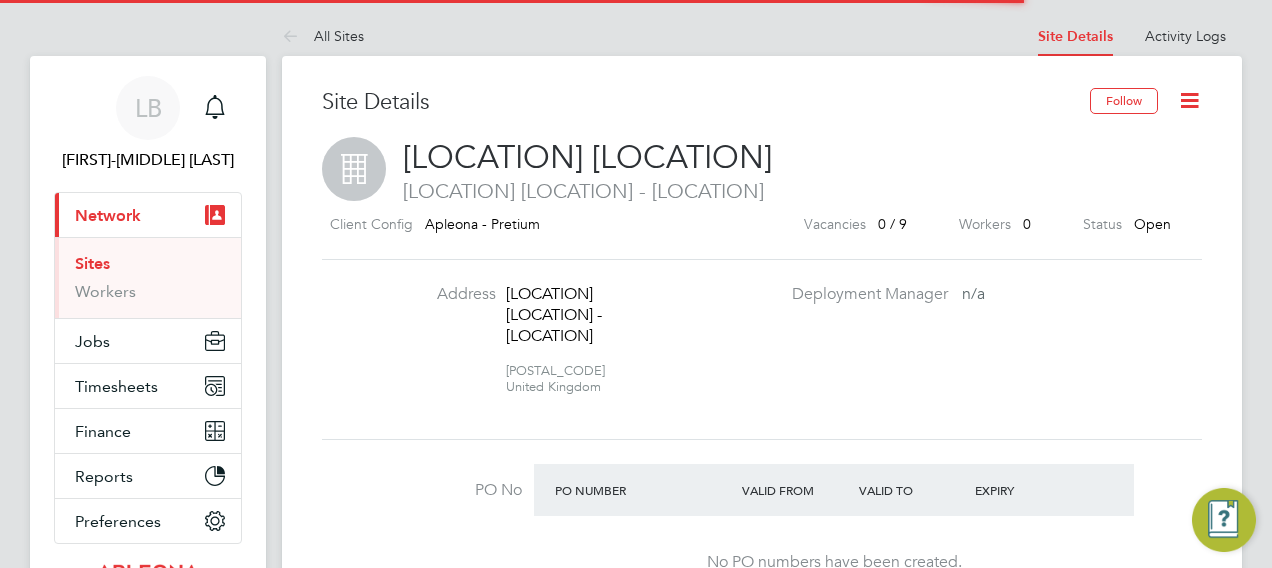 scroll, scrollTop: 0, scrollLeft: 0, axis: both 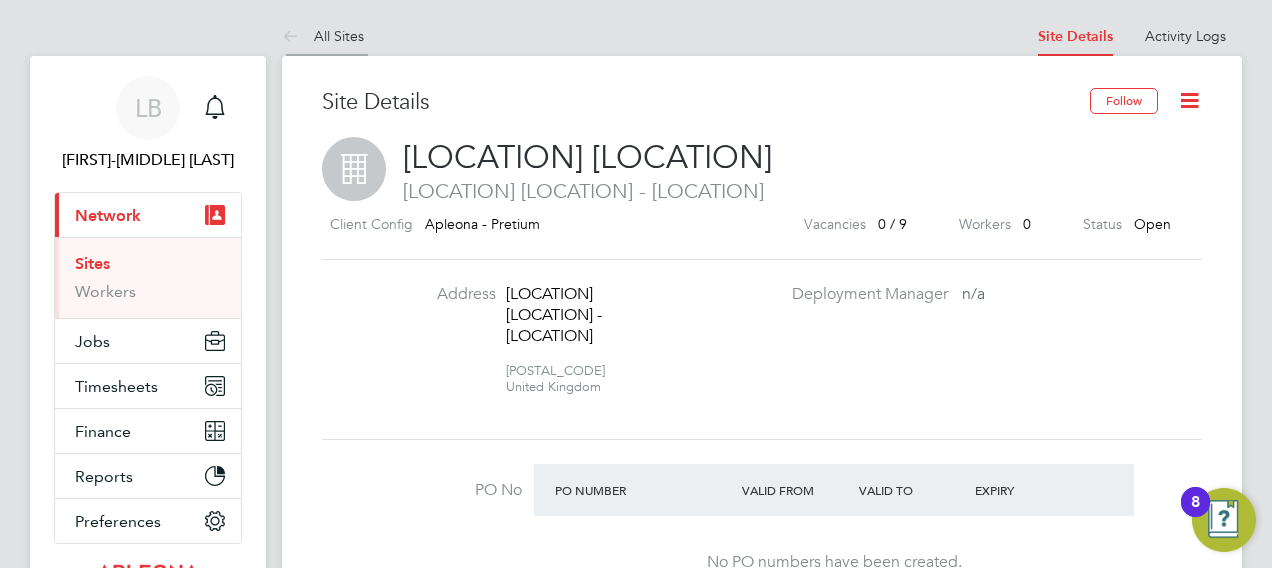 click on "All Sites" at bounding box center [323, 36] 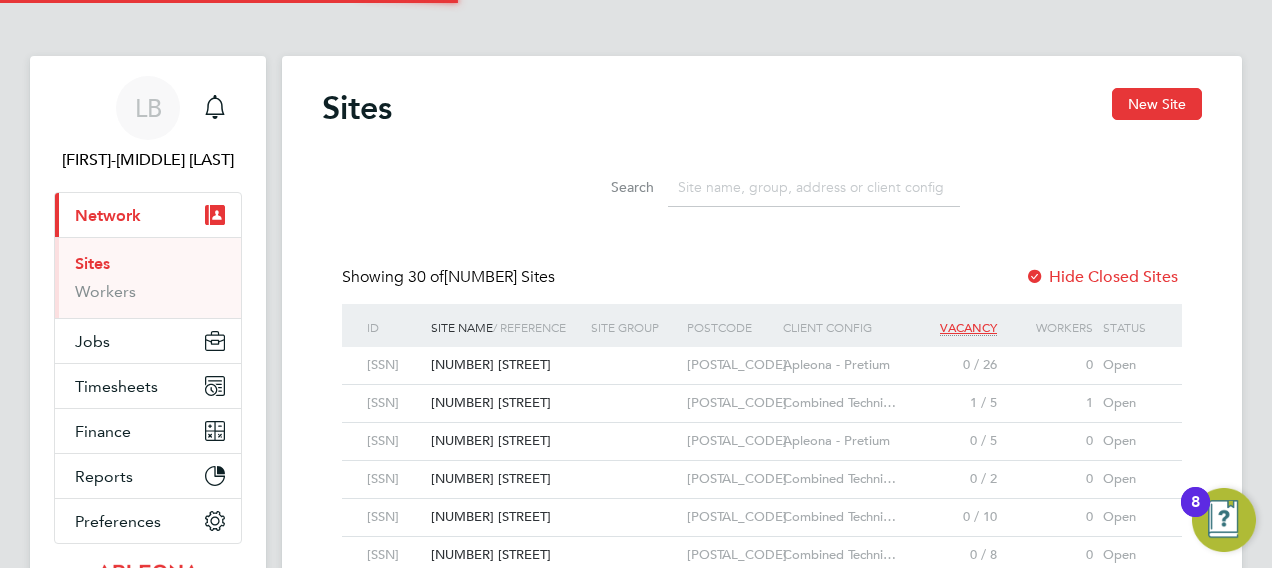 scroll, scrollTop: 10, scrollLeft: 10, axis: both 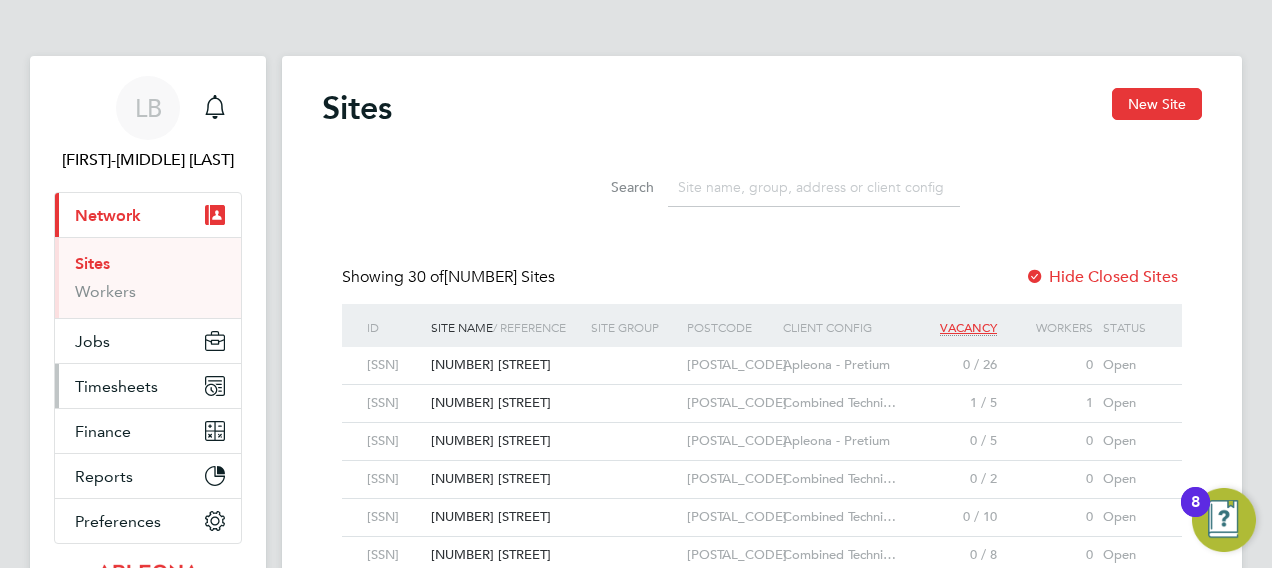 click on "Timesheets" at bounding box center [148, 386] 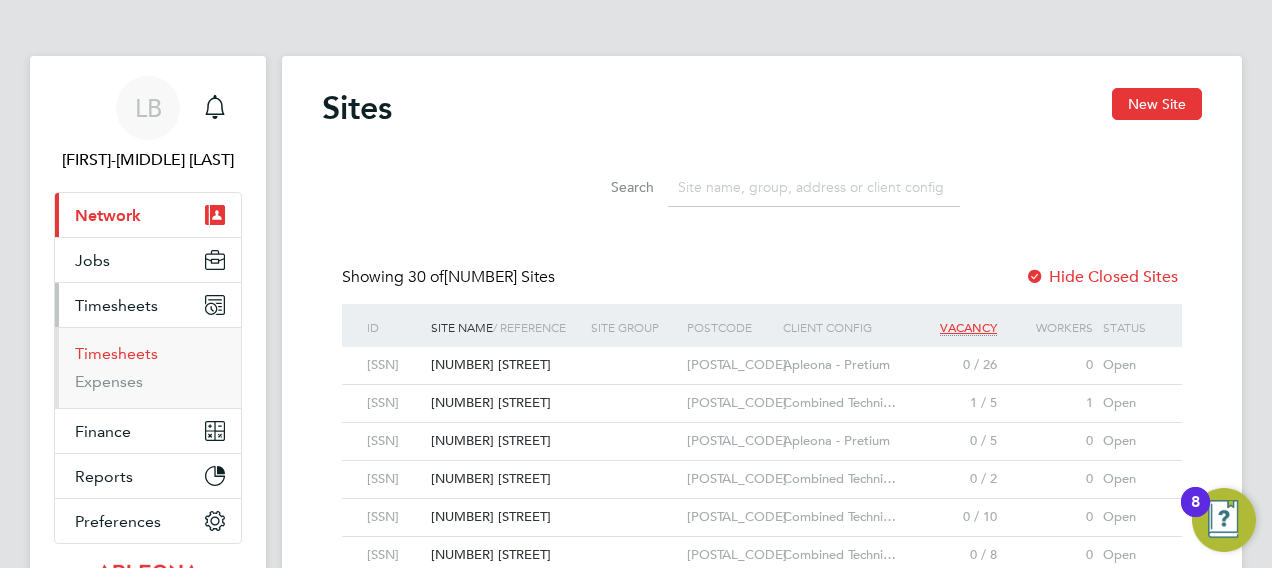 click on "Timesheets" at bounding box center [116, 353] 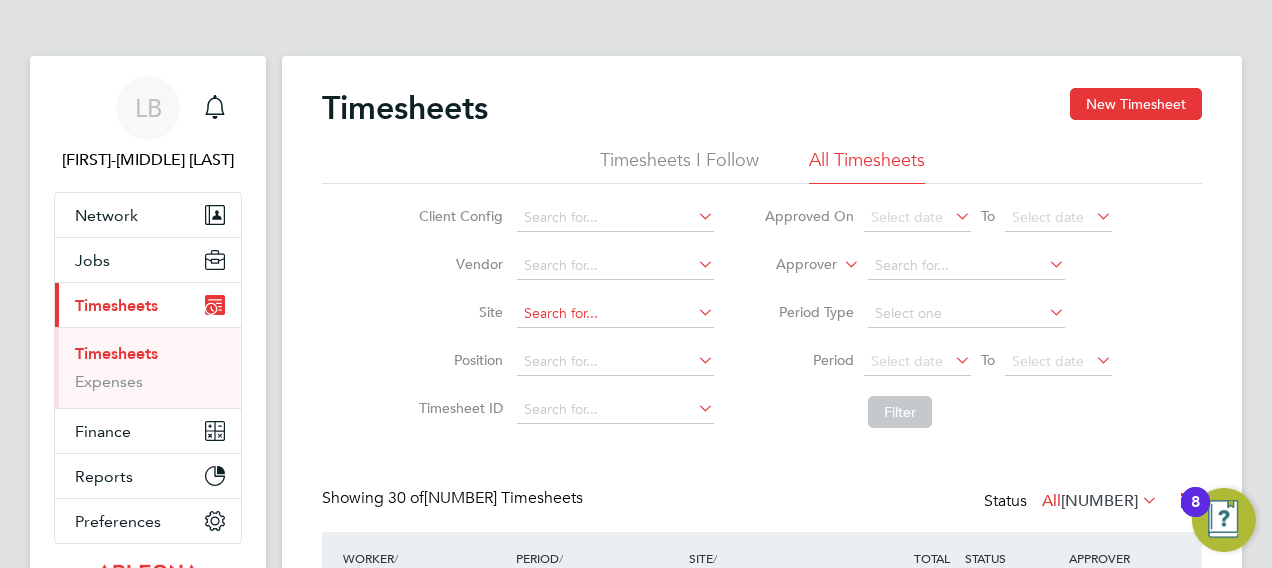 click 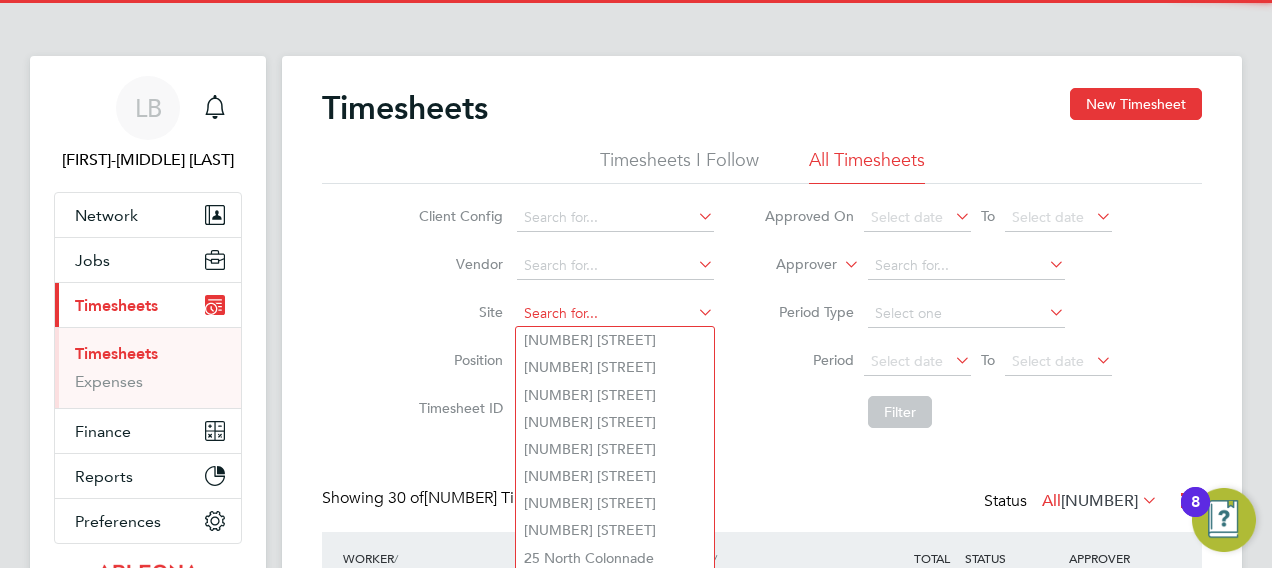 type on "v" 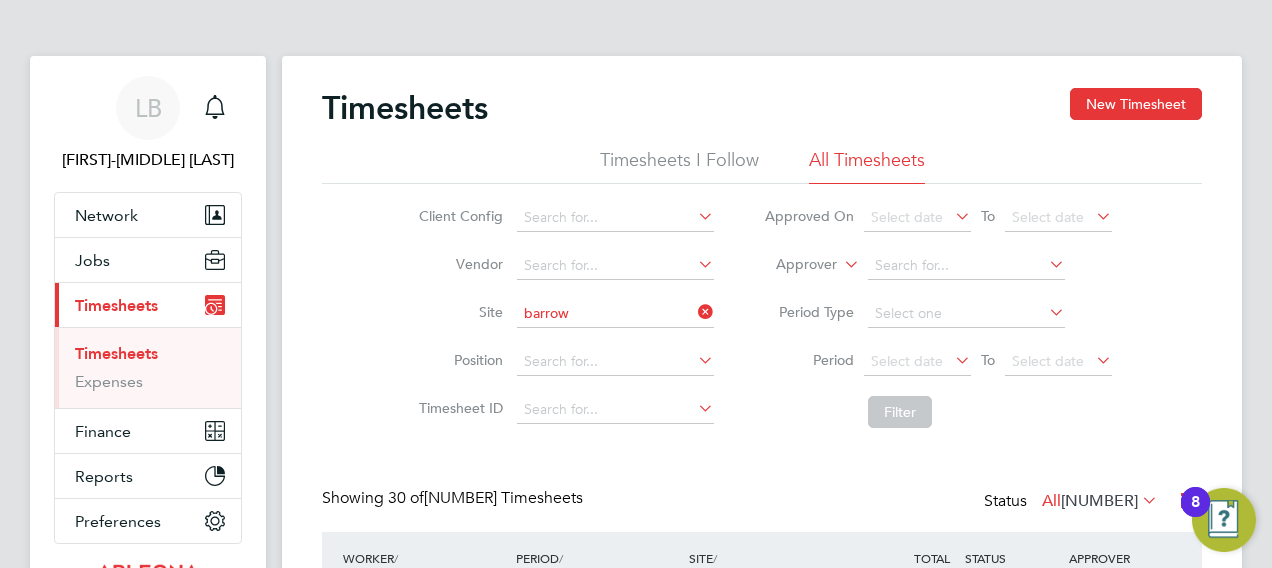 click on "[CITY]" 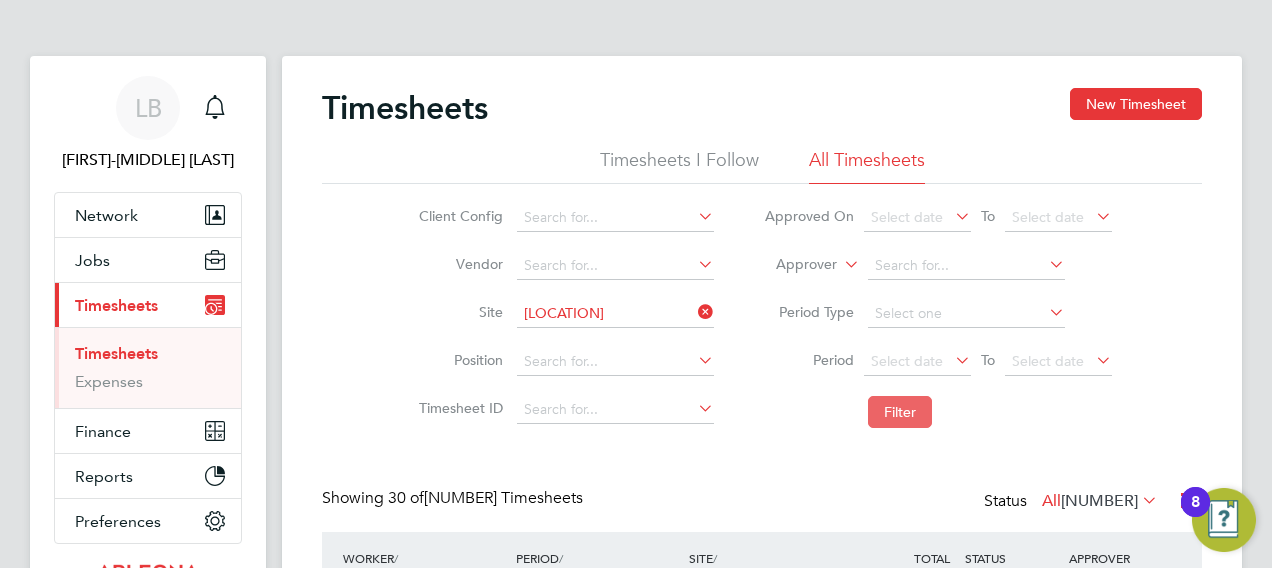 click on "Filter" 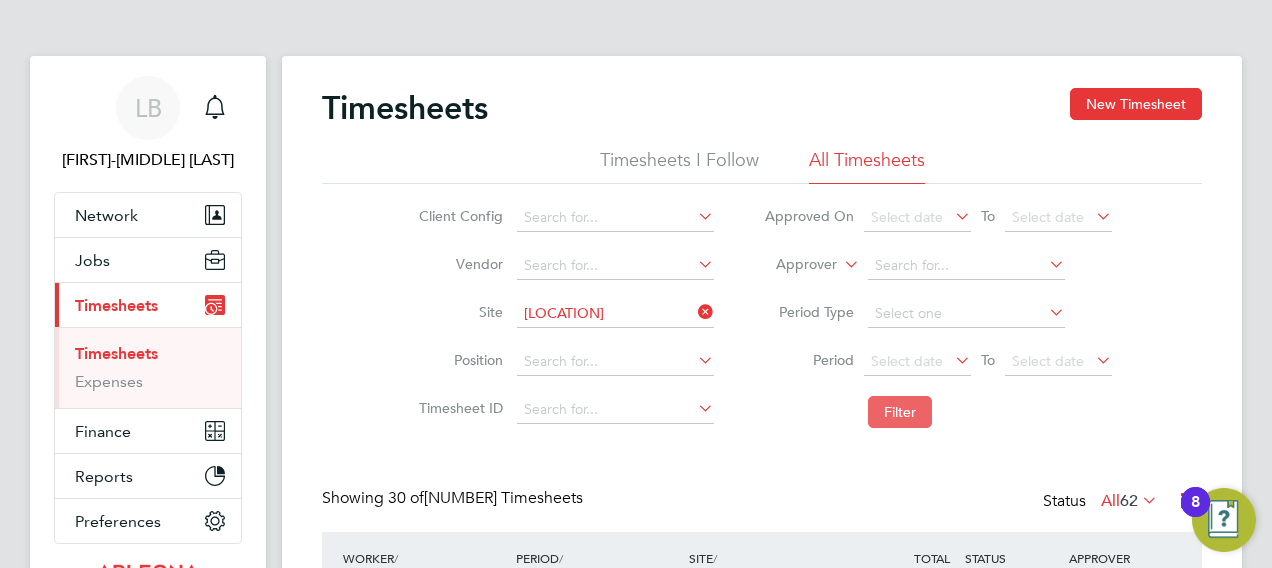 type 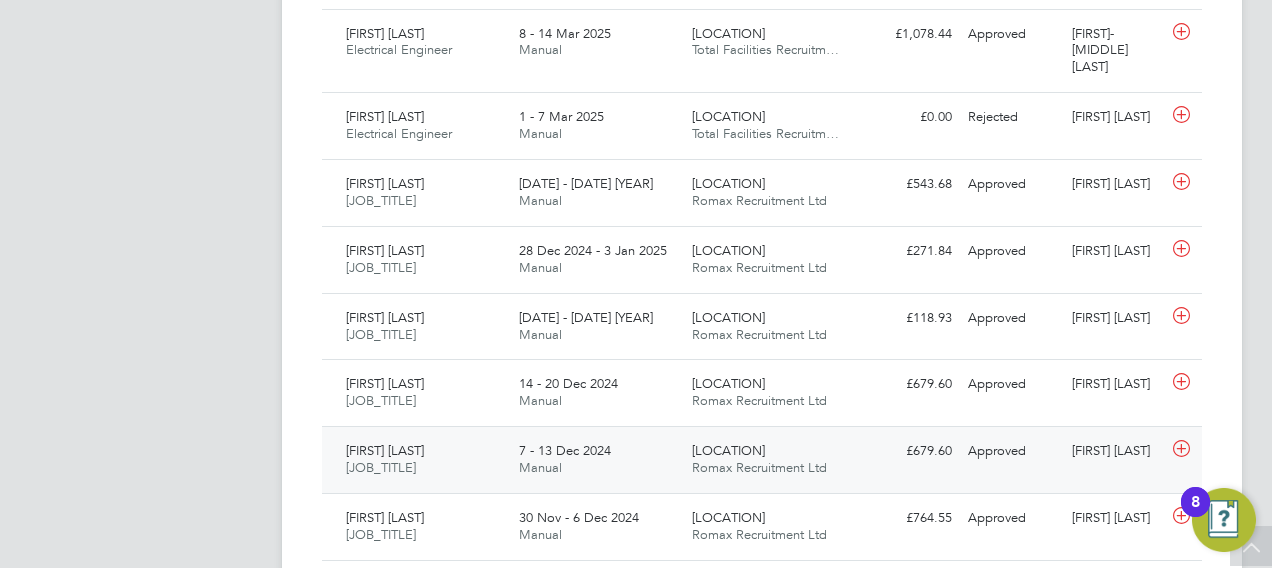 click 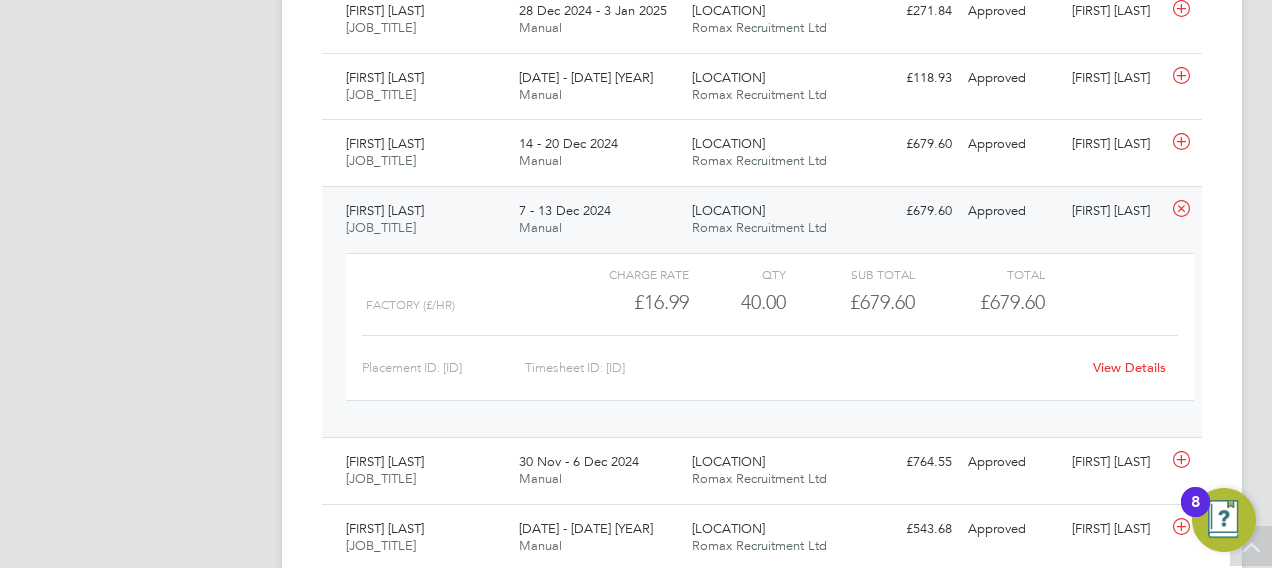 click on "View Details" 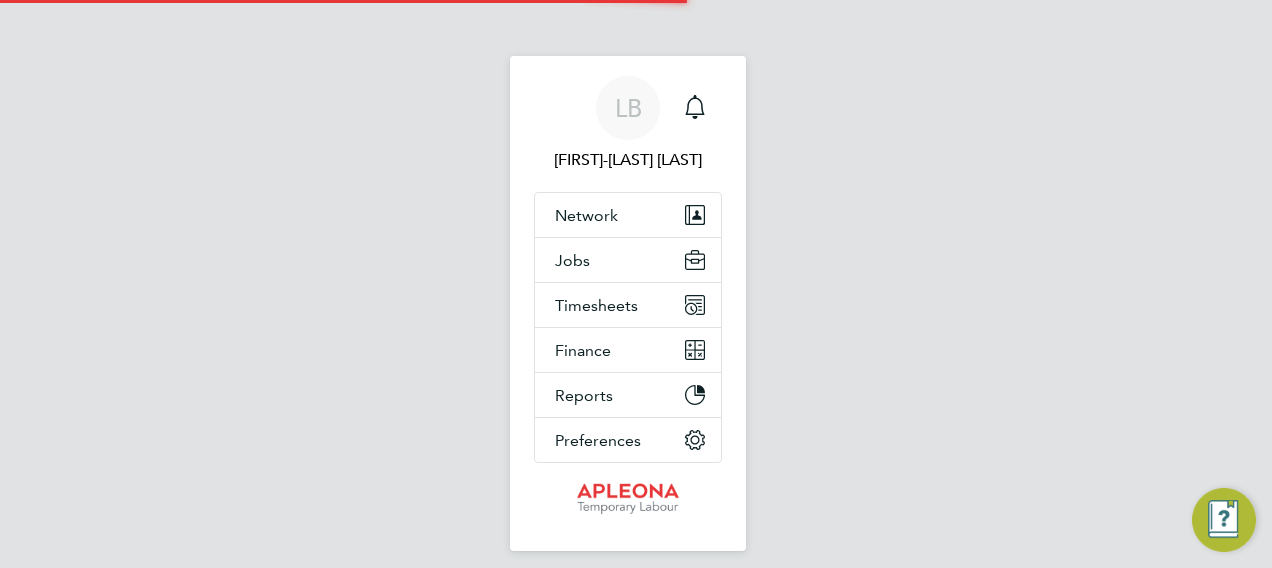 scroll, scrollTop: 0, scrollLeft: 0, axis: both 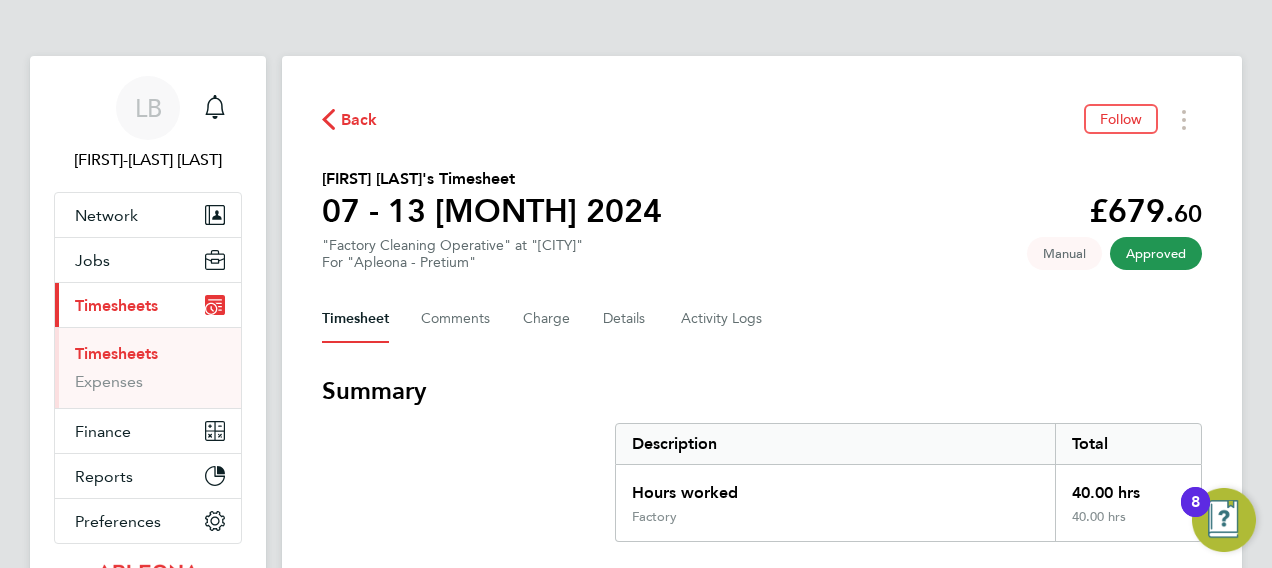 type 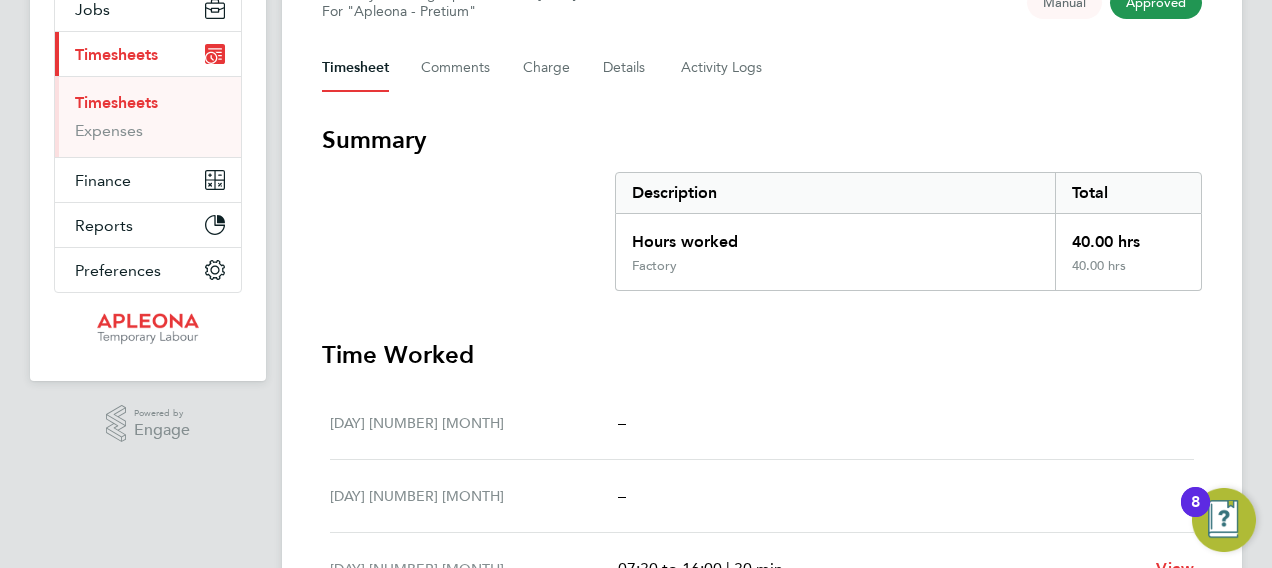 scroll, scrollTop: 17, scrollLeft: 0, axis: vertical 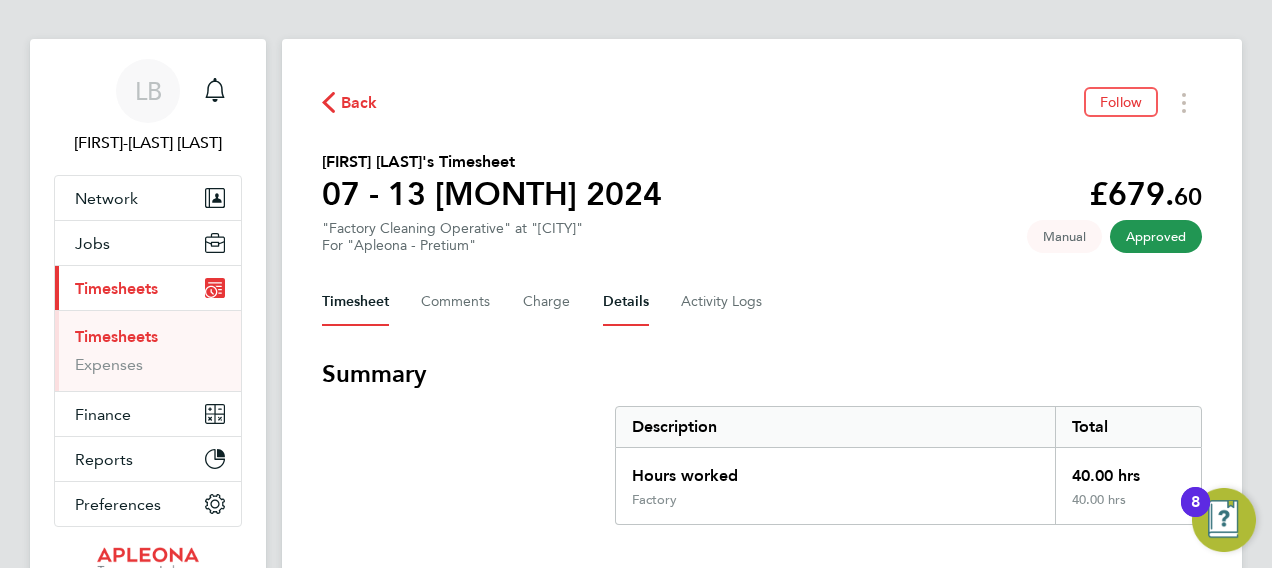 click on "Details" at bounding box center (626, 302) 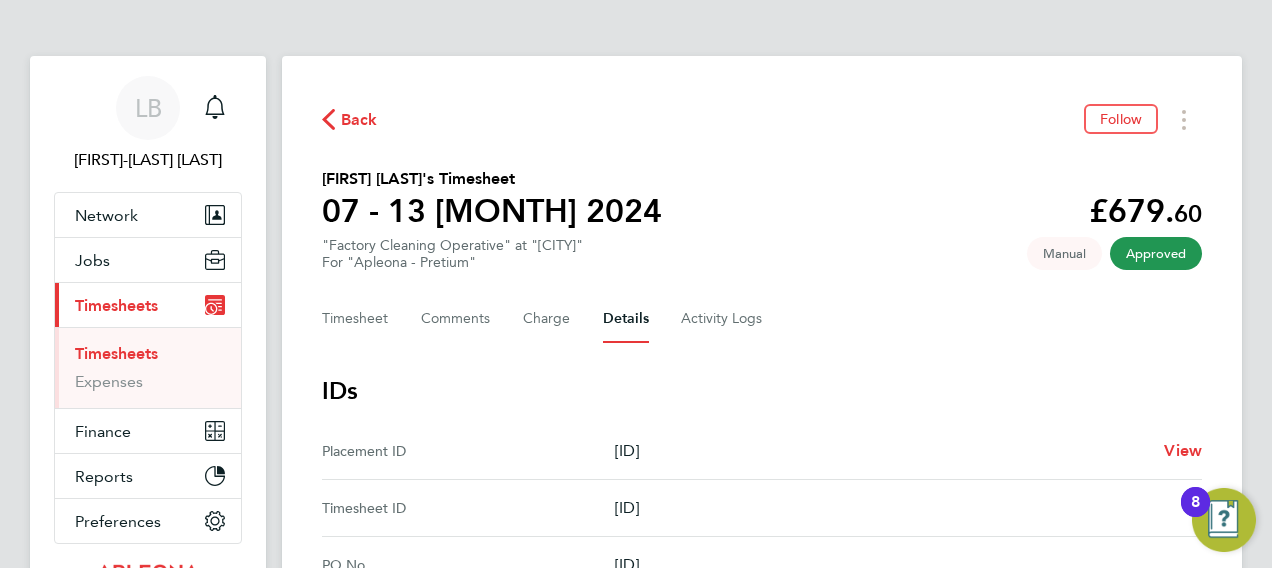 click on "Back" 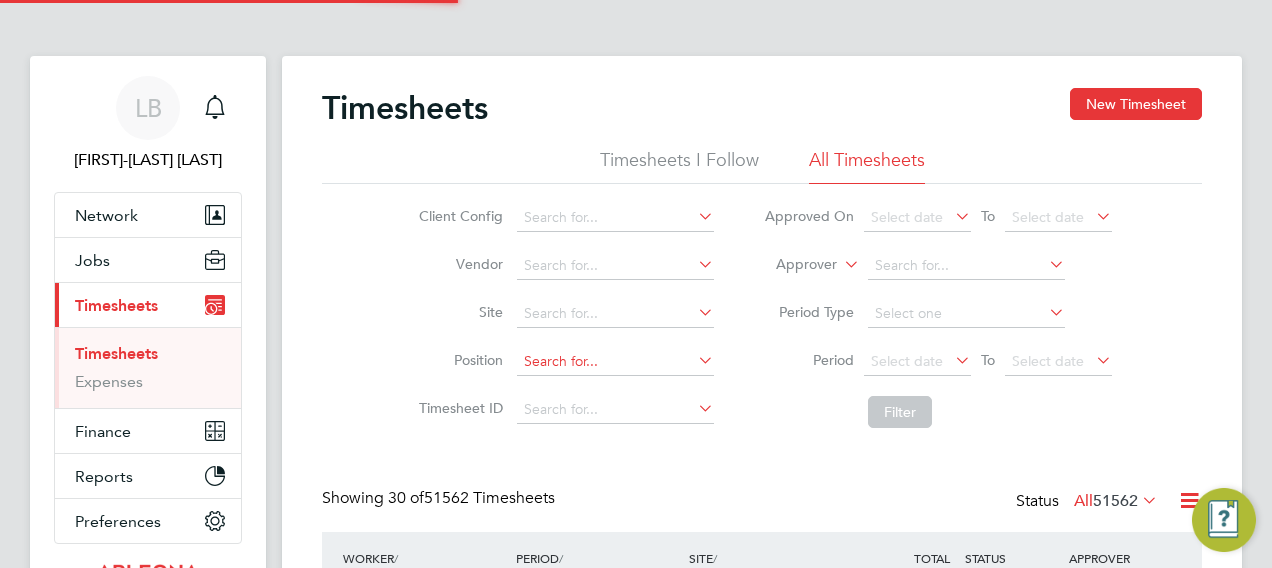 scroll, scrollTop: 10, scrollLeft: 10, axis: both 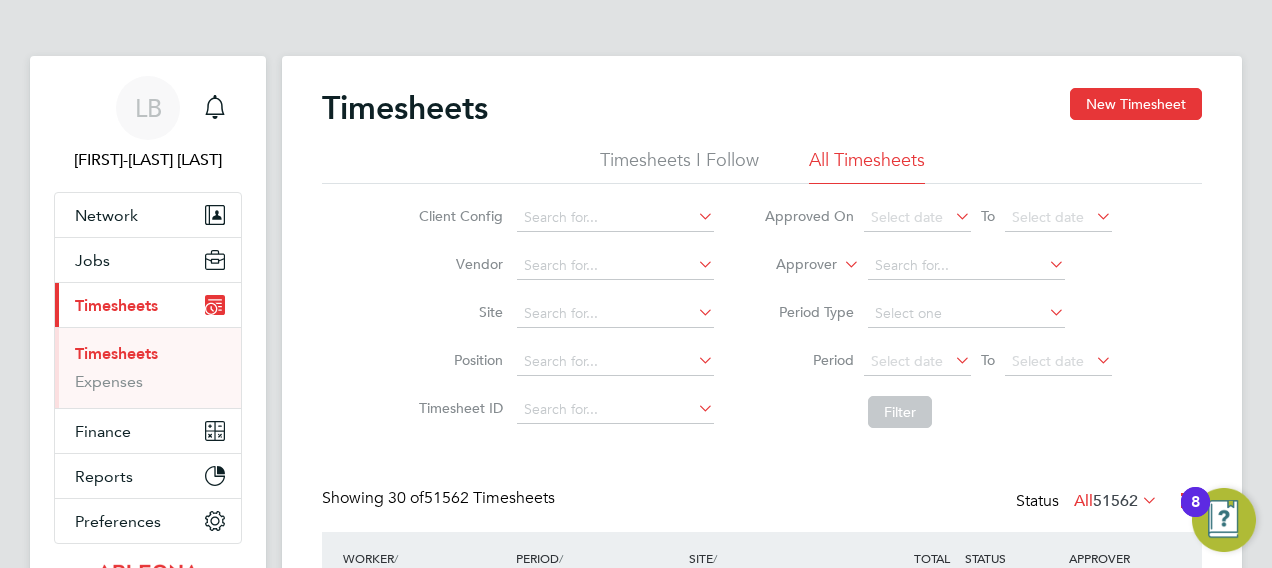click on "Period
Select date
To
Select date" 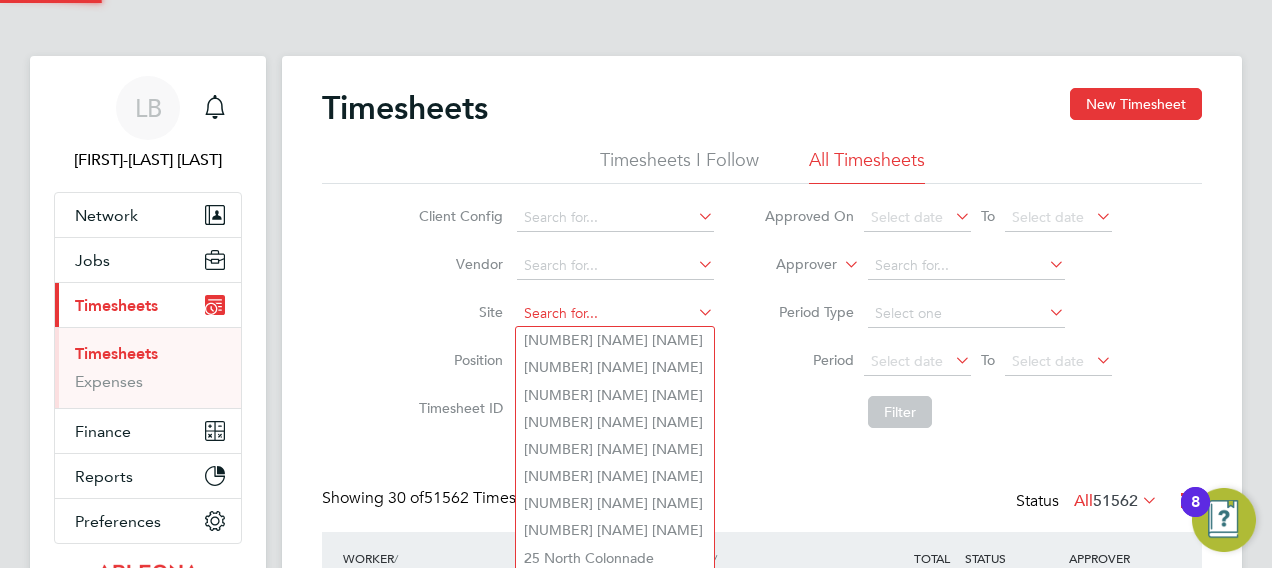 click 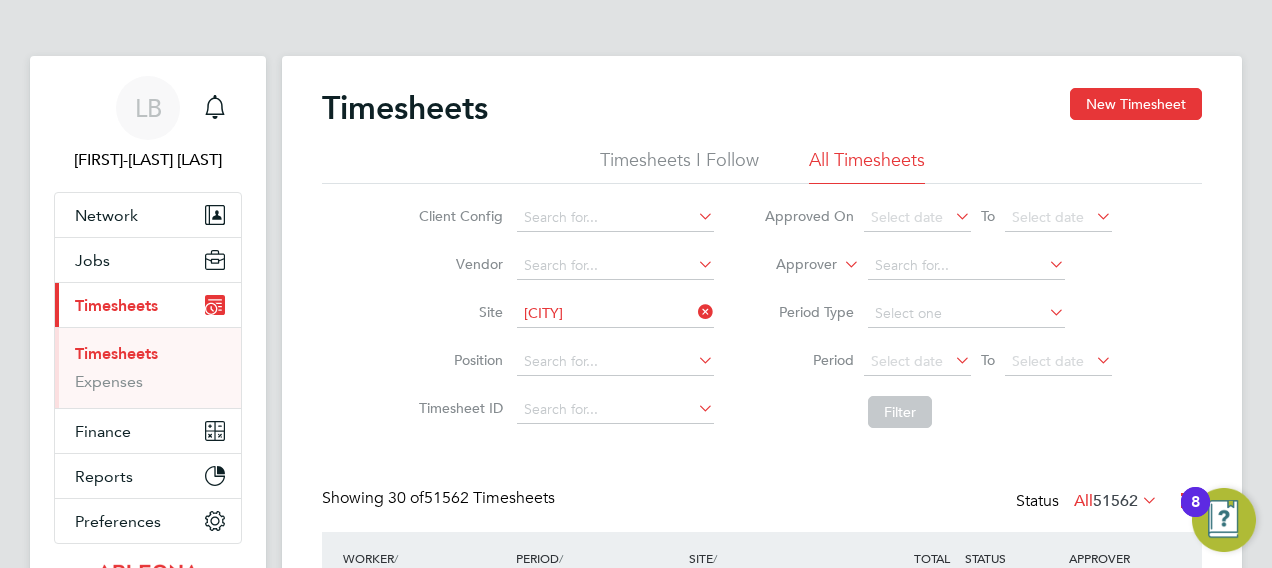 click on "Barrow" 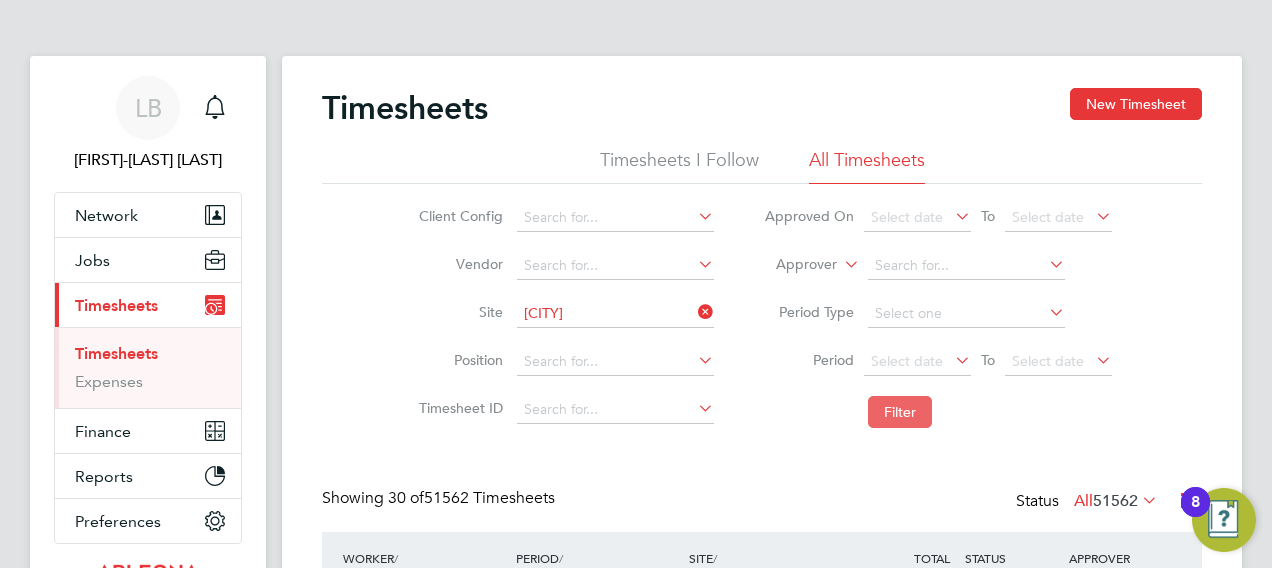 click on "Filter" 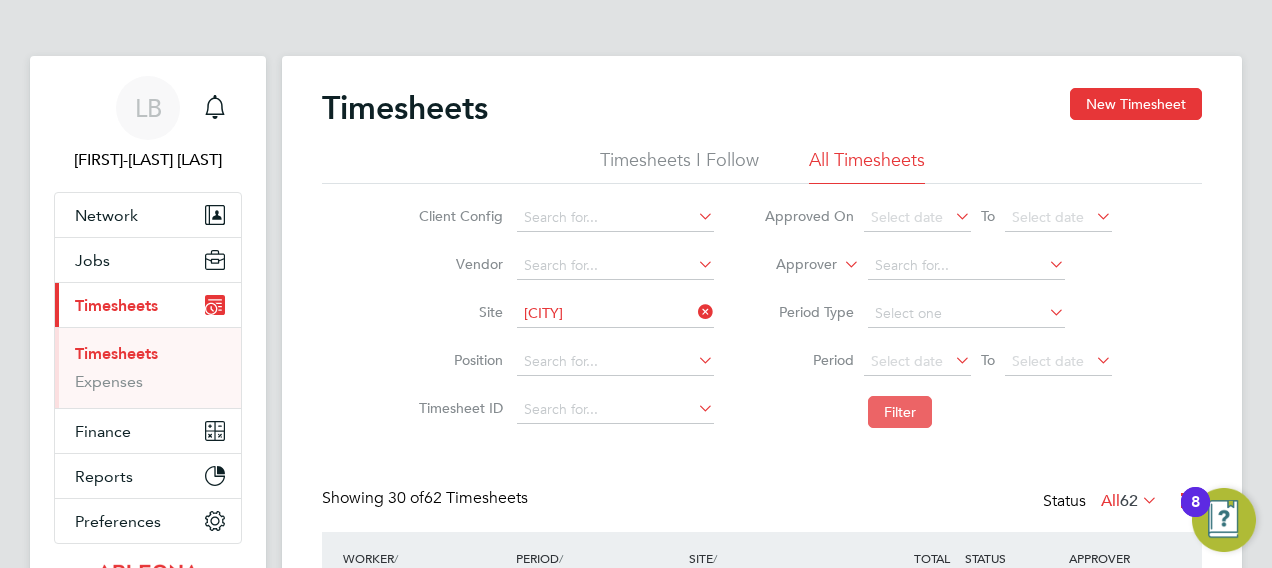 type 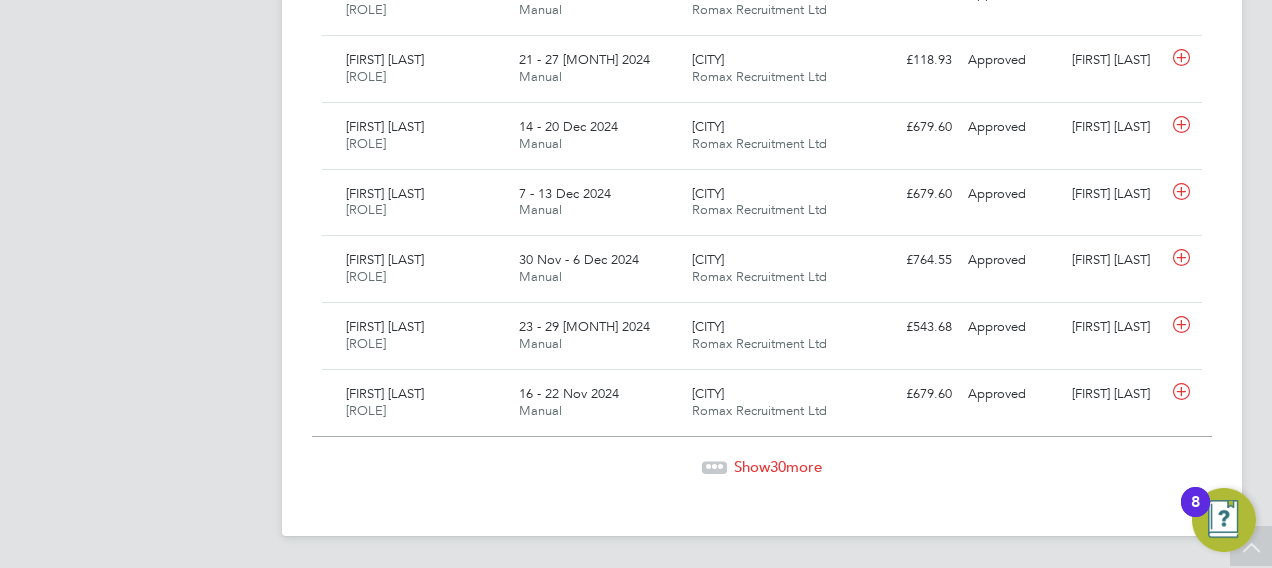 click on "30" 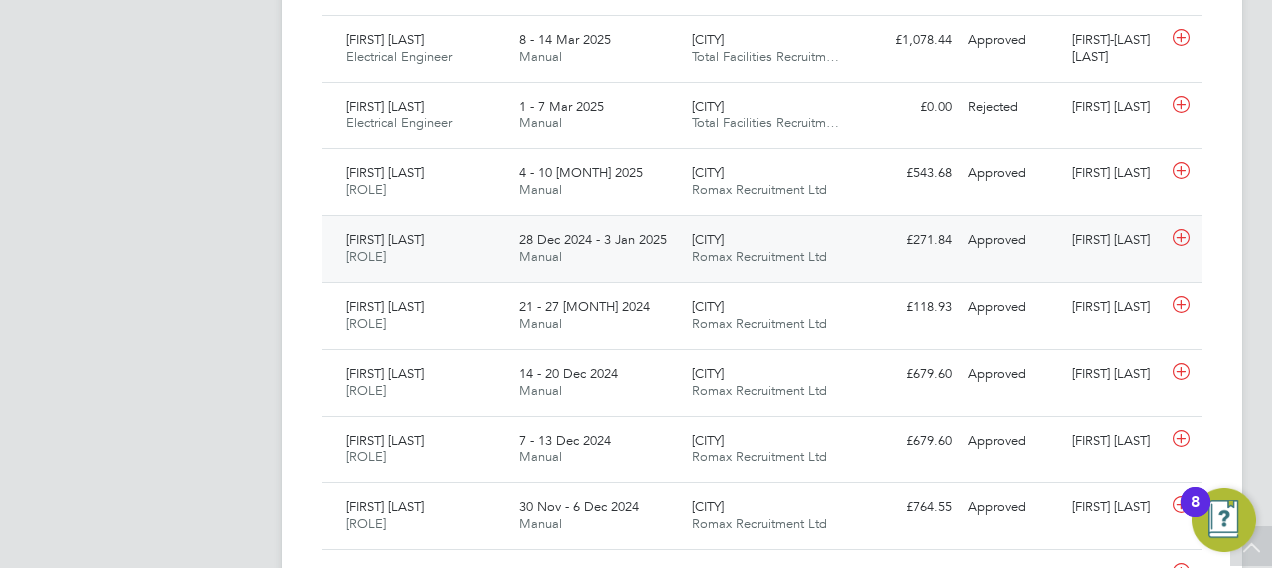 click 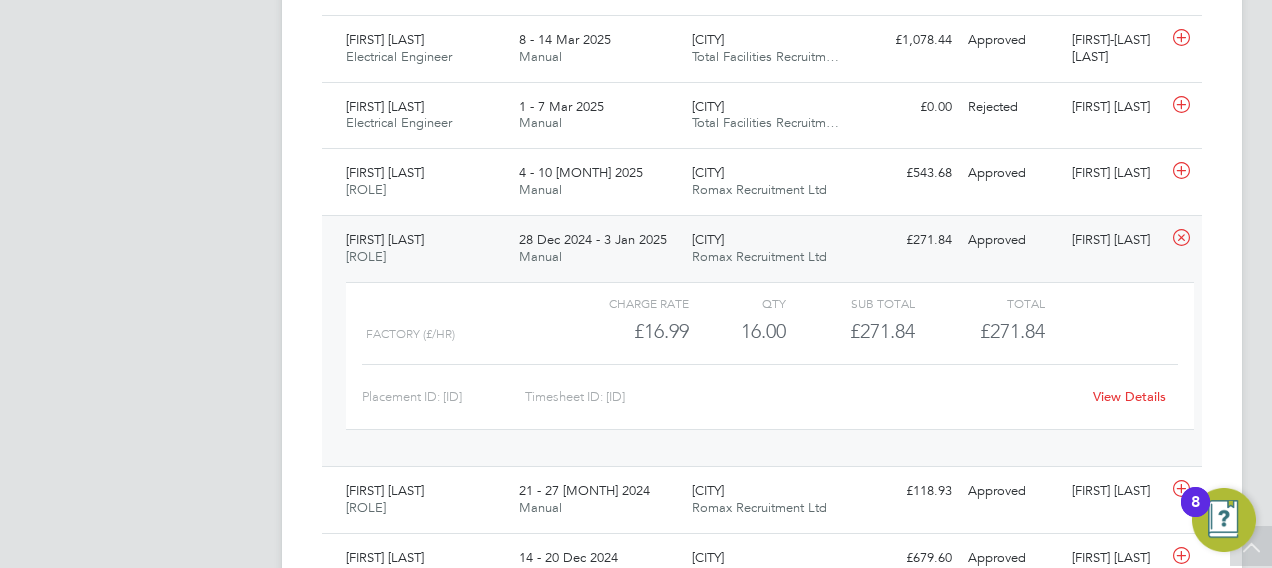 click on "View Details" 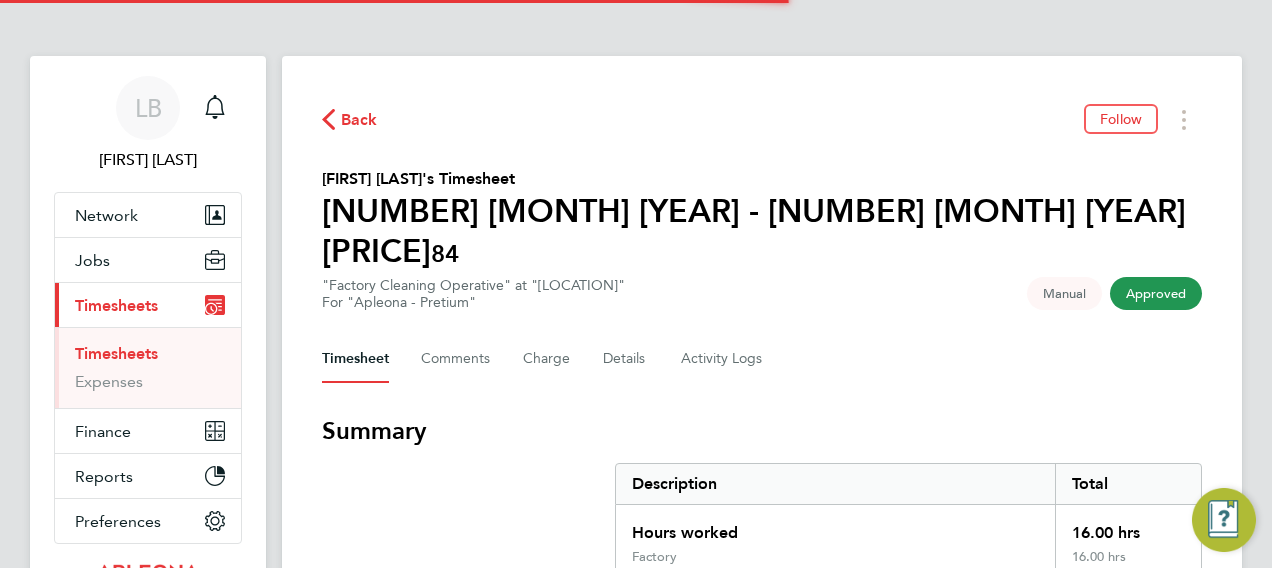 scroll, scrollTop: 0, scrollLeft: 0, axis: both 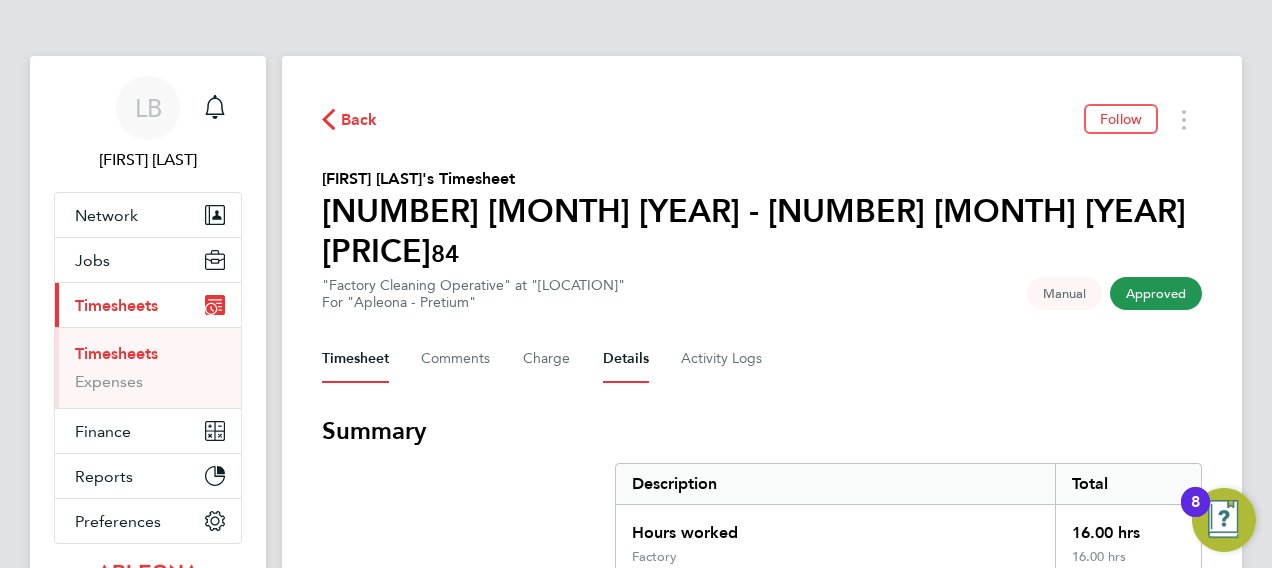 click on "Details" at bounding box center (626, 359) 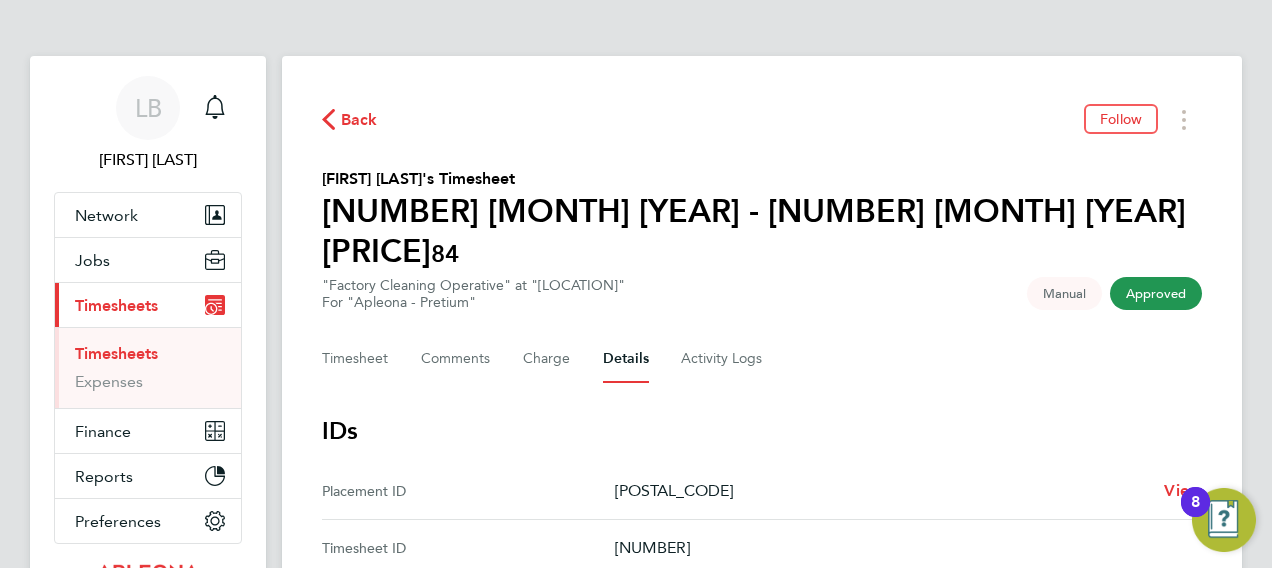 click 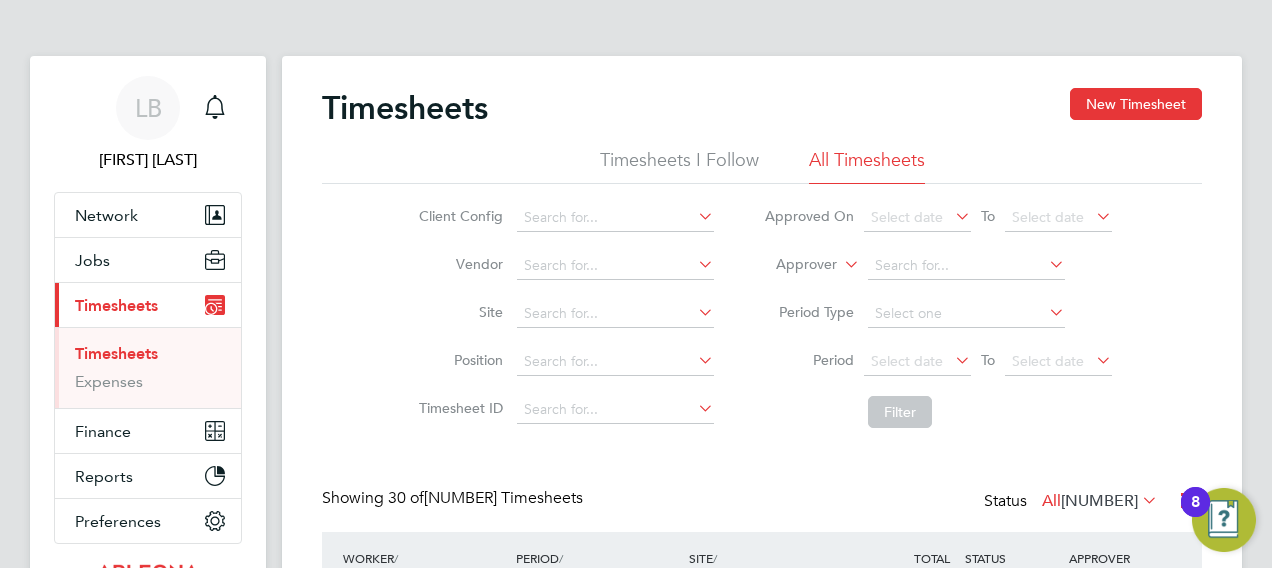 scroll, scrollTop: 10, scrollLeft: 10, axis: both 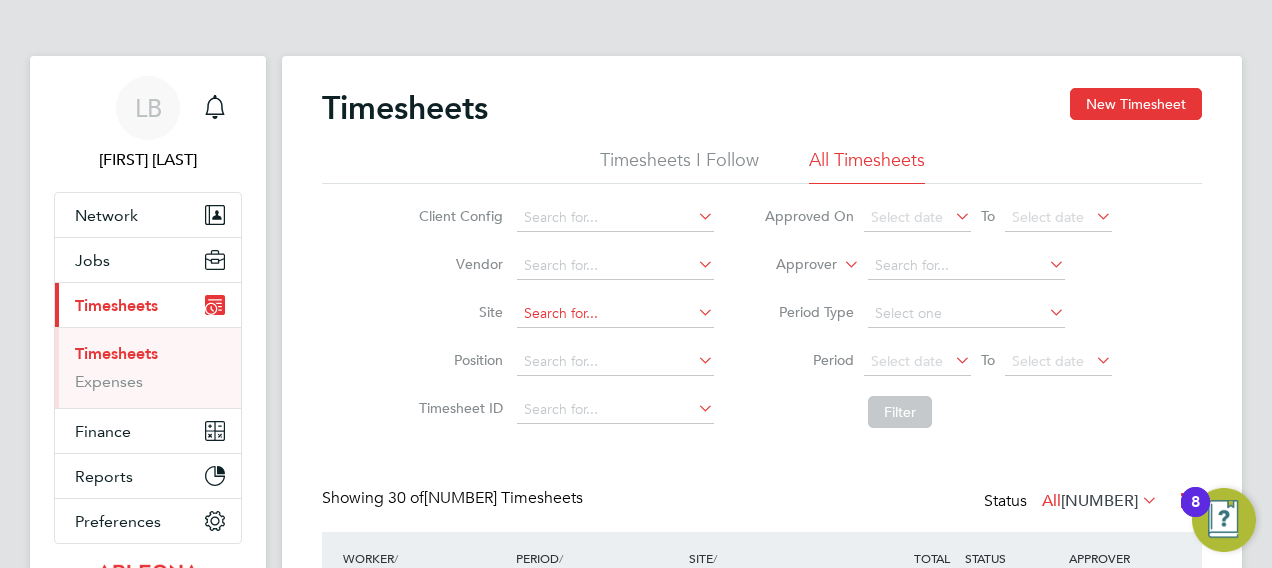 drag, startPoint x: 642, startPoint y: 295, endPoint x: 629, endPoint y: 312, distance: 21.400934 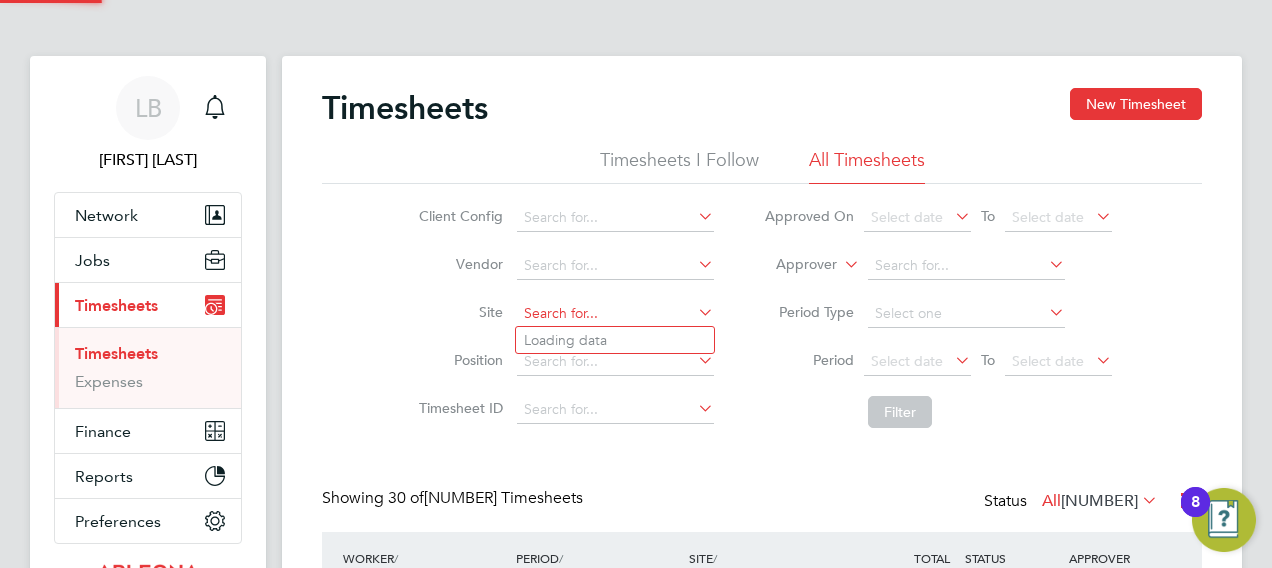 click 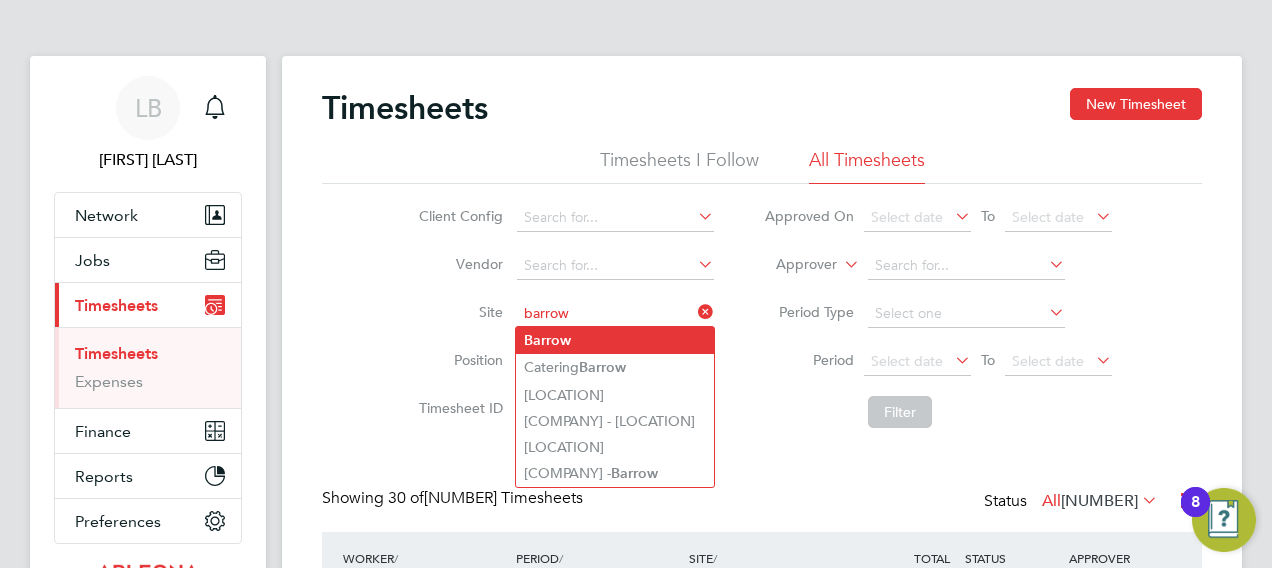 click on "[CITY]" 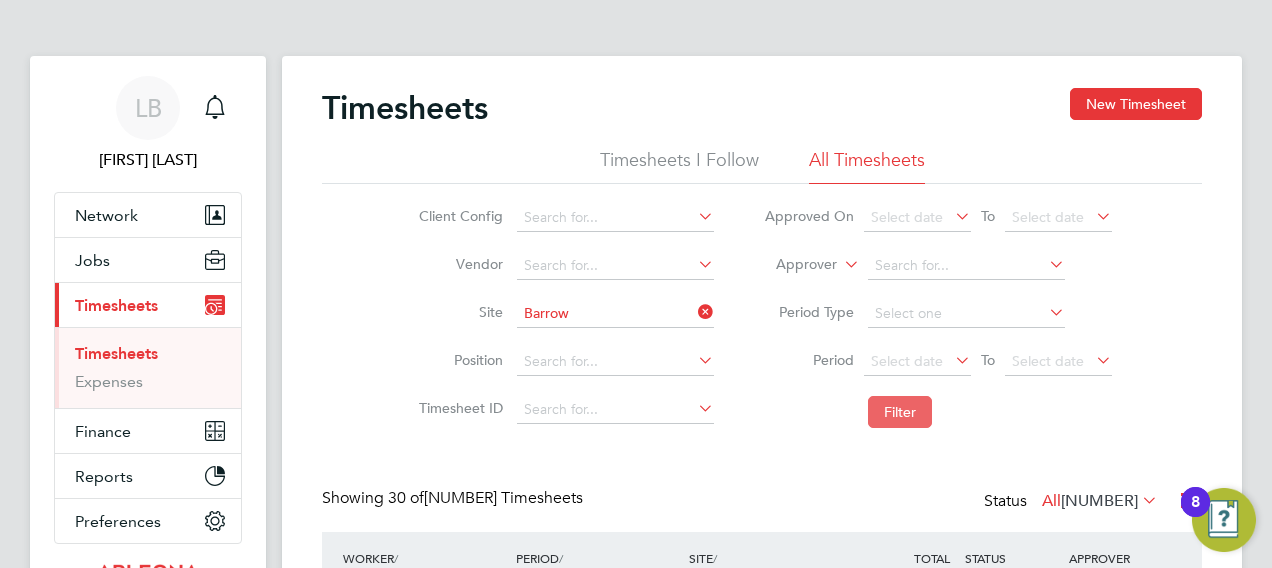 click on "Filter" 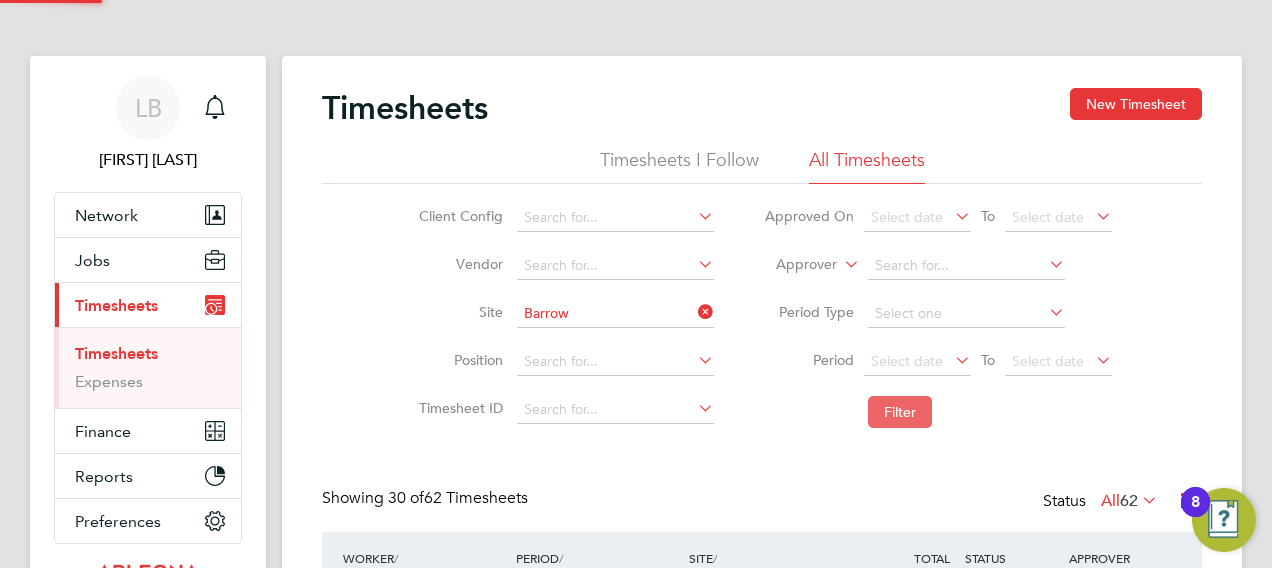 scroll, scrollTop: 10, scrollLeft: 10, axis: both 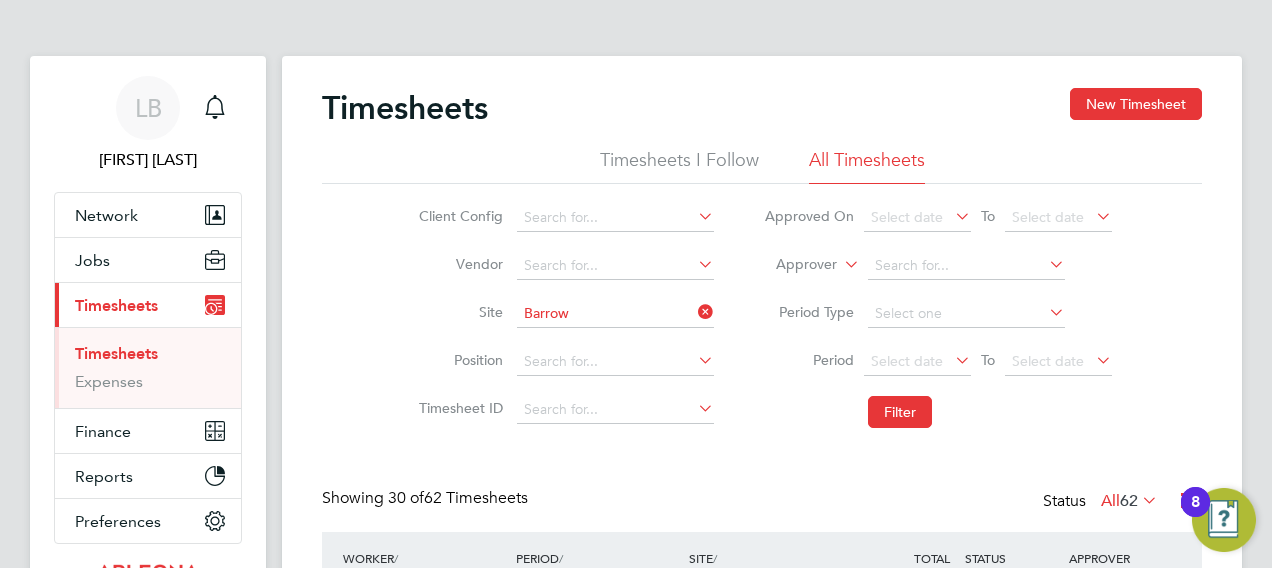 type 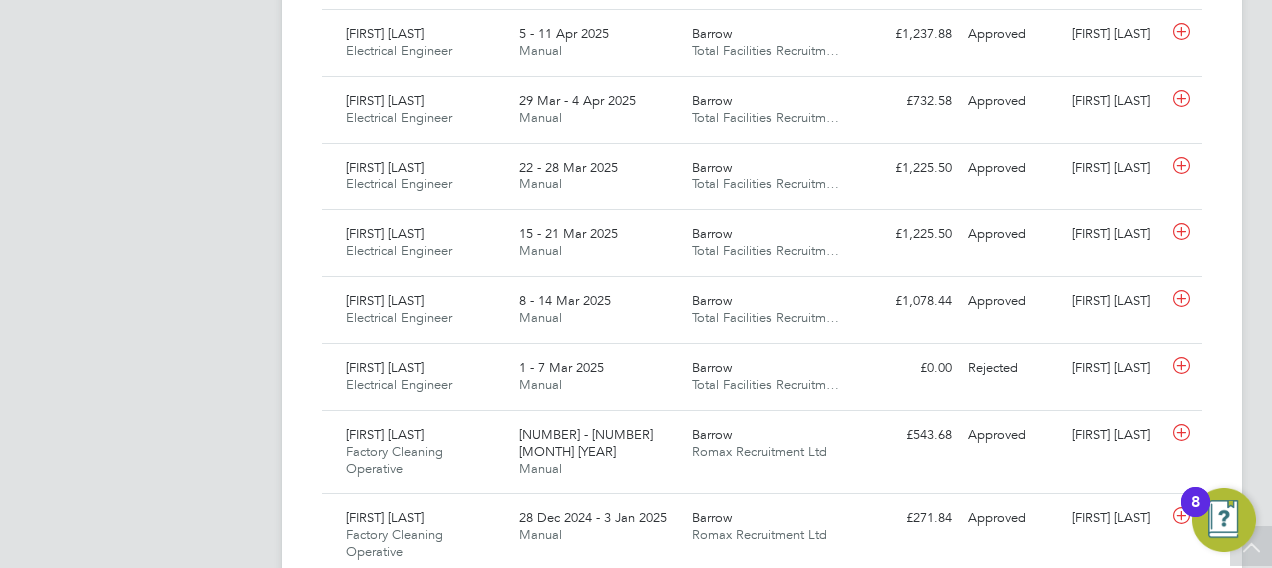 click 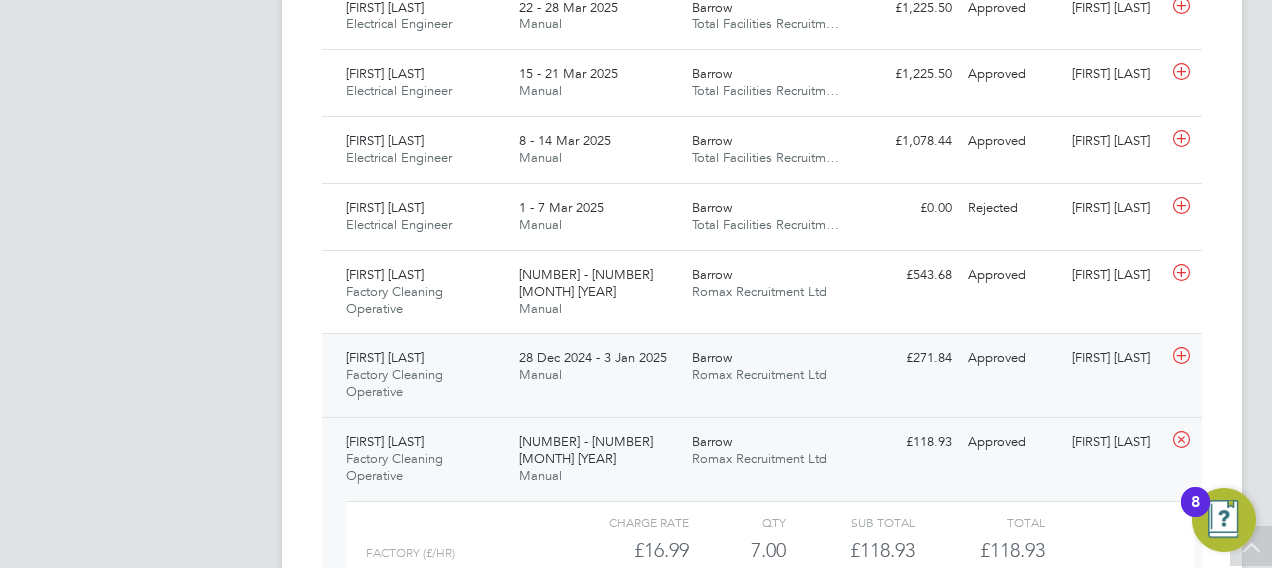 click 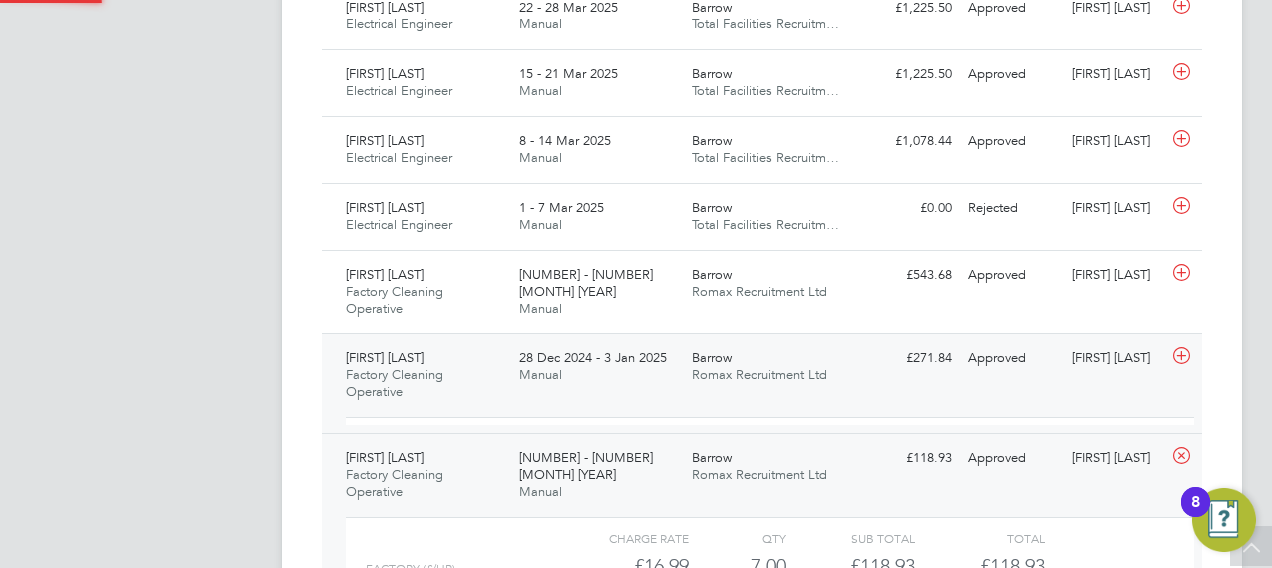 scroll, scrollTop: 10, scrollLeft: 10, axis: both 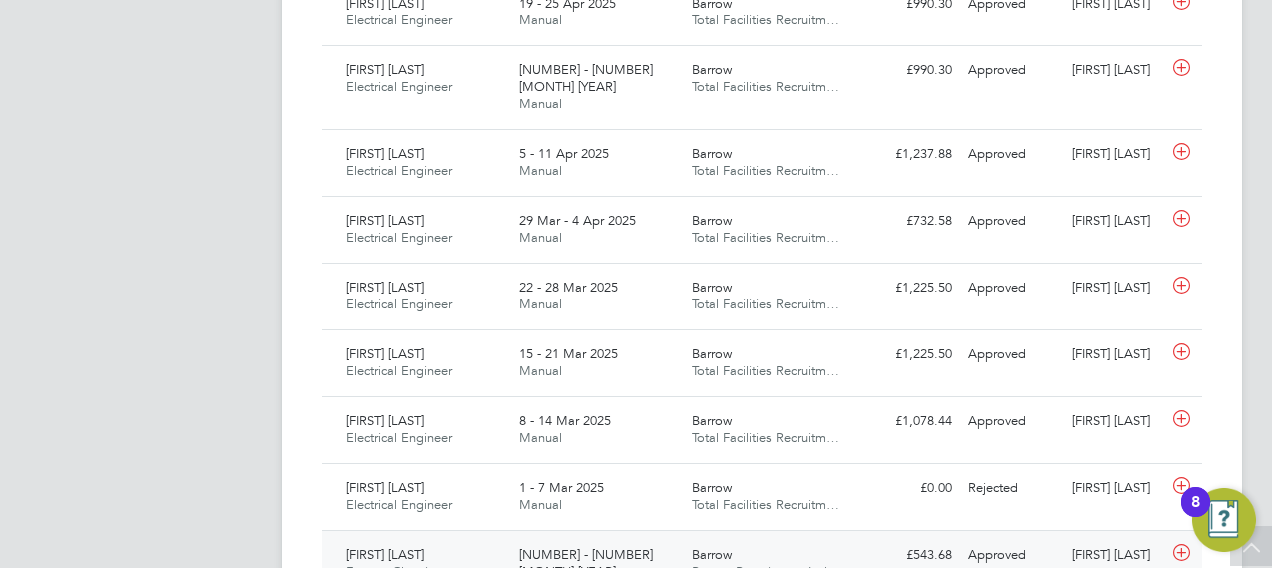click 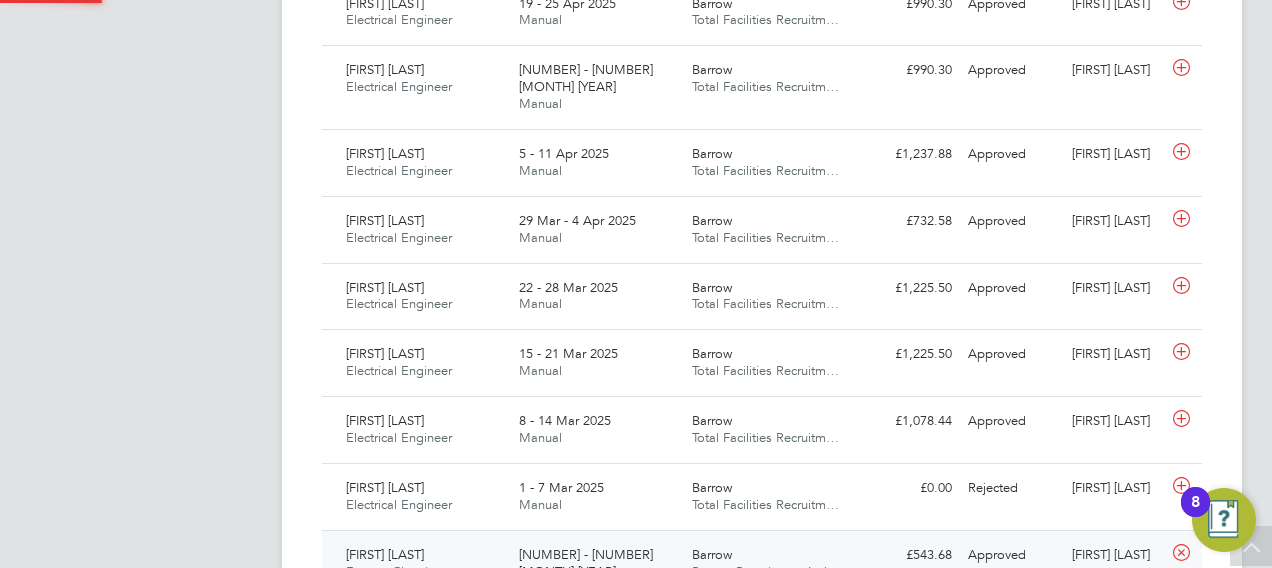 scroll, scrollTop: 10, scrollLeft: 10, axis: both 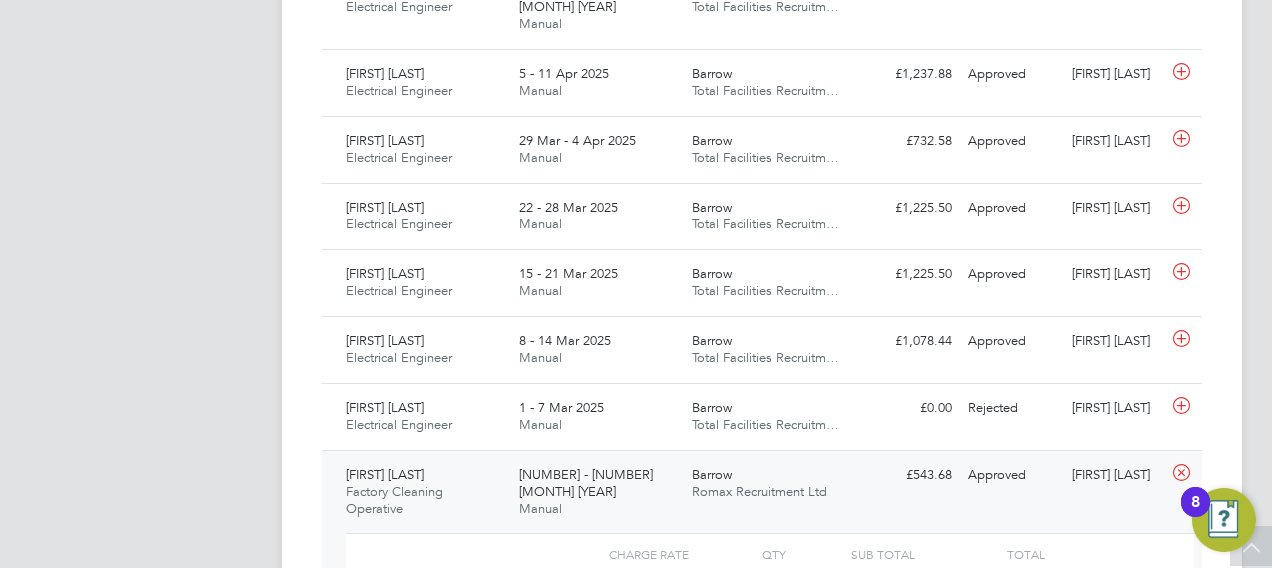 click on "View Details" 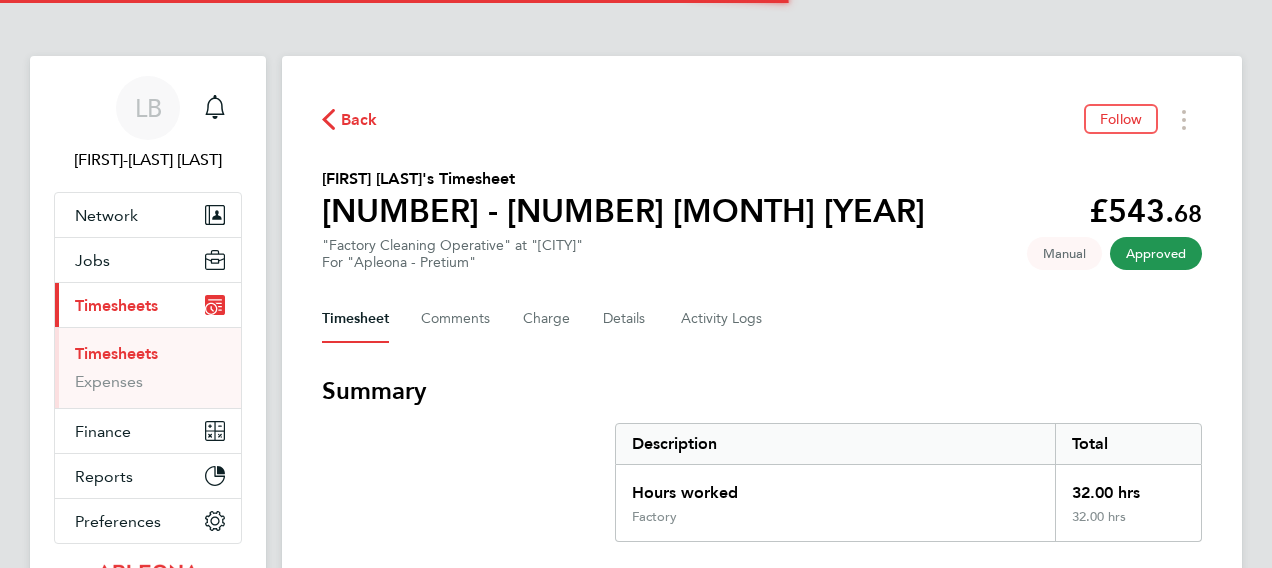 scroll, scrollTop: 0, scrollLeft: 0, axis: both 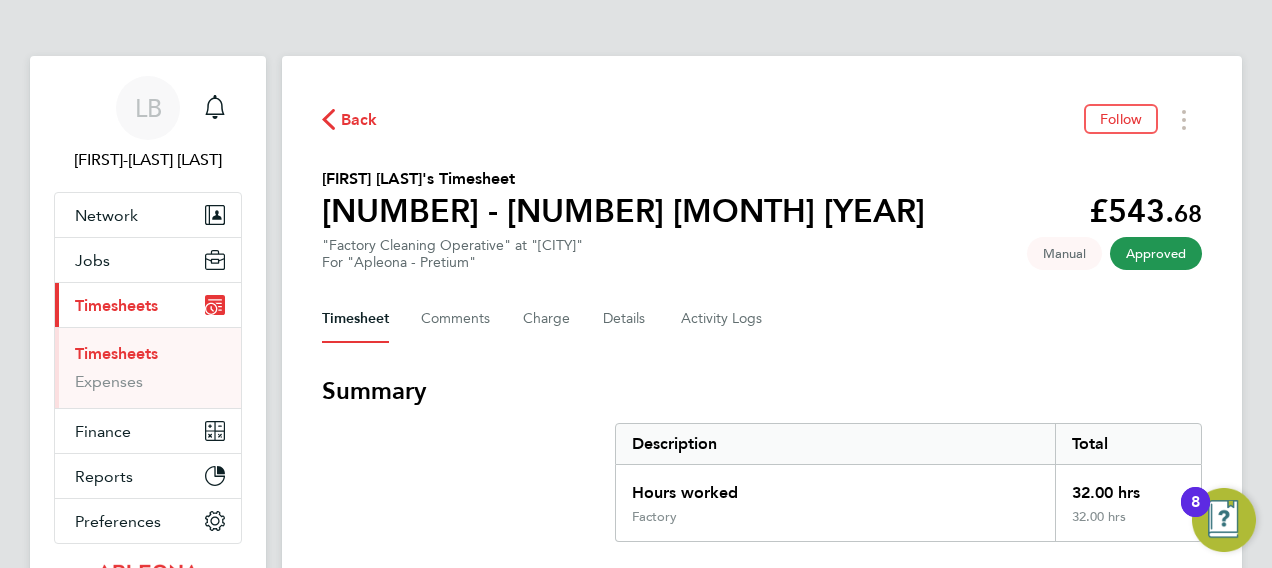 click on "Back" 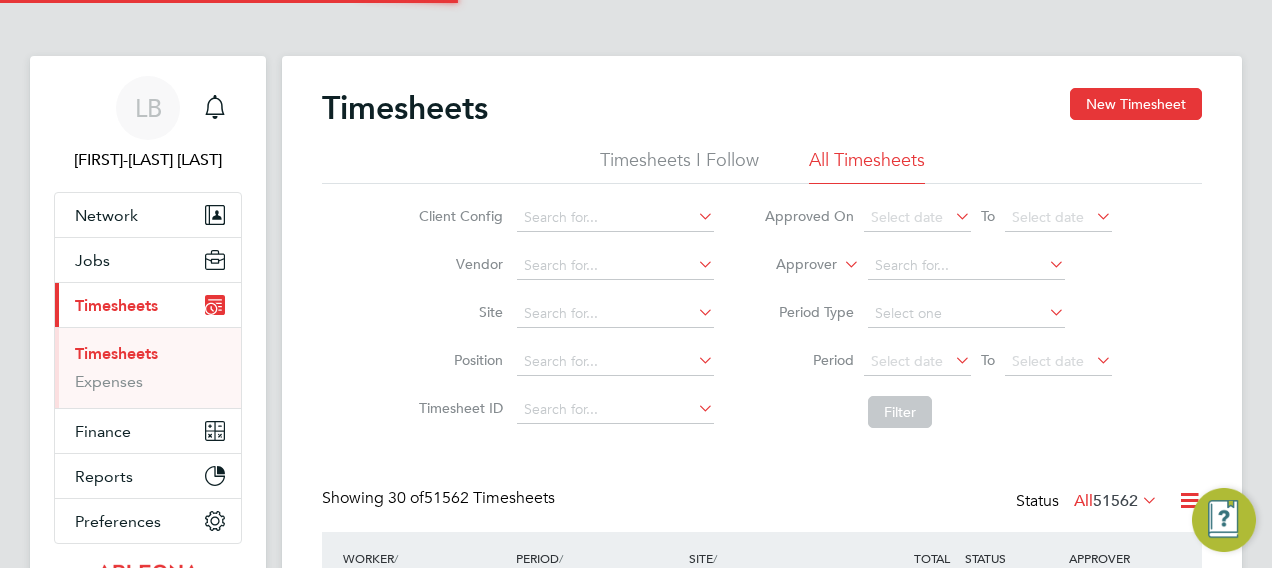 scroll, scrollTop: 10, scrollLeft: 10, axis: both 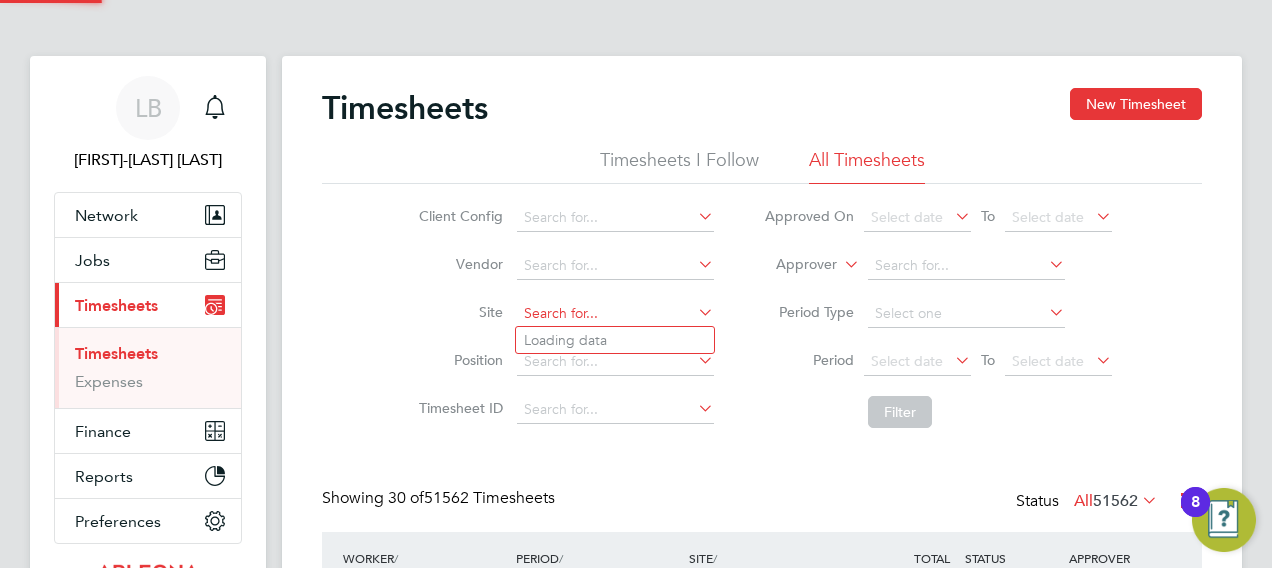 click 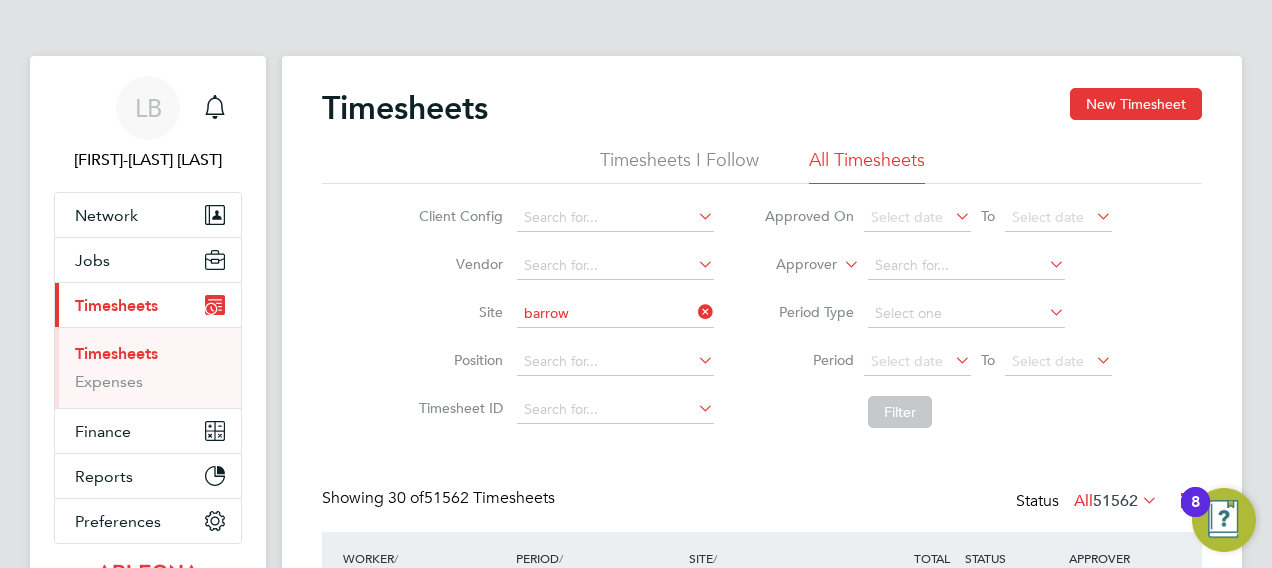 click on "Barrow" 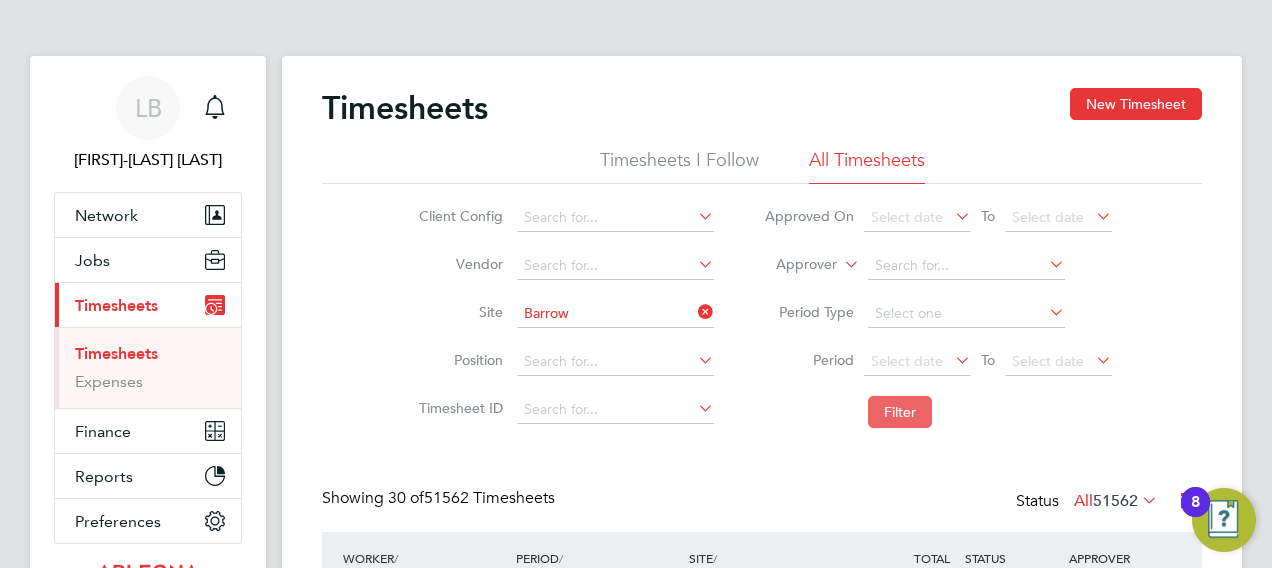 click on "Filter" 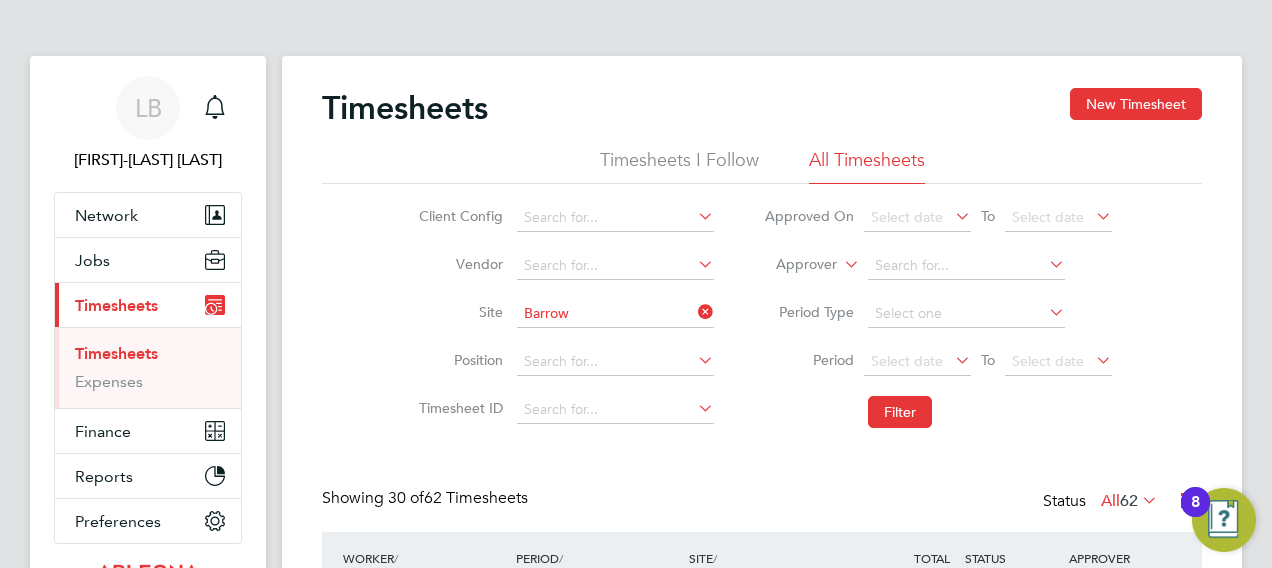 type 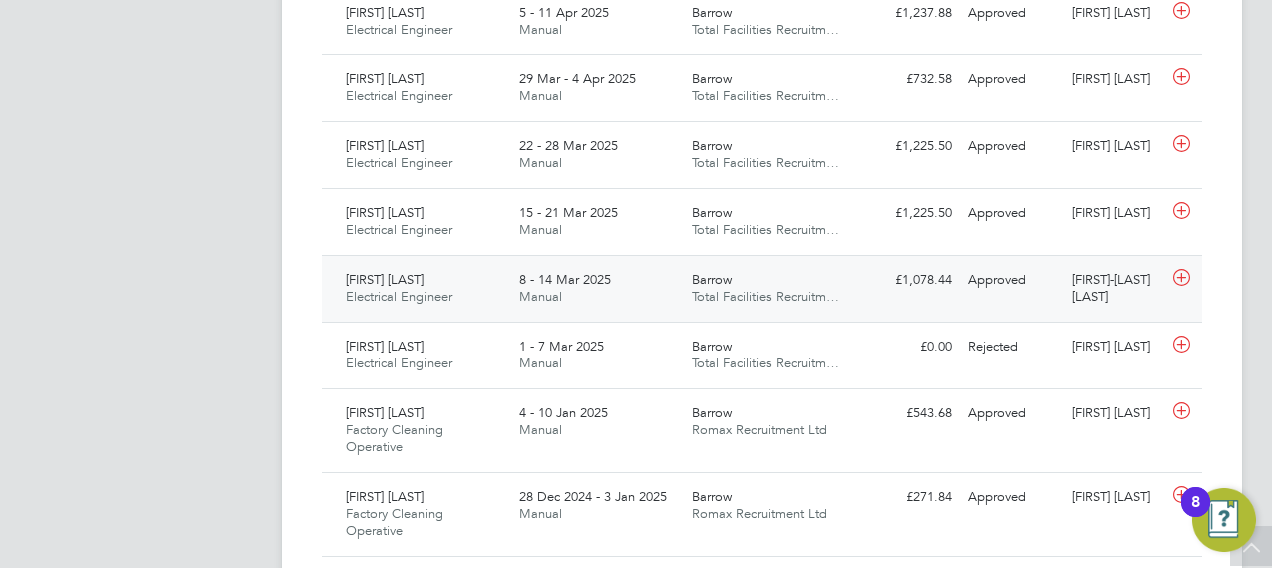 click 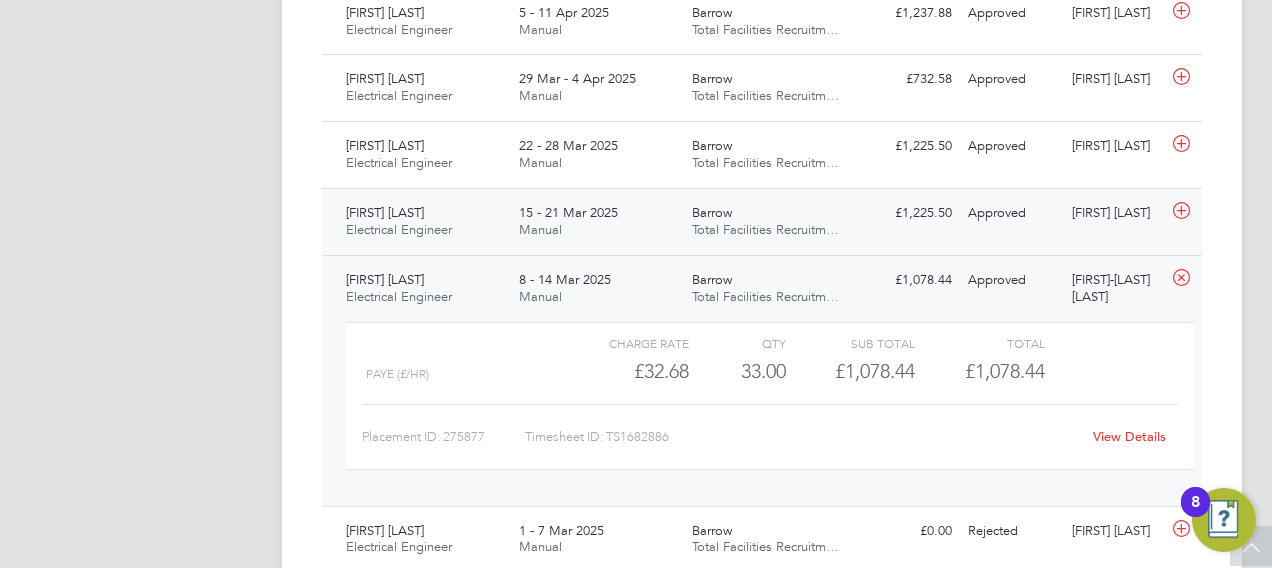 click 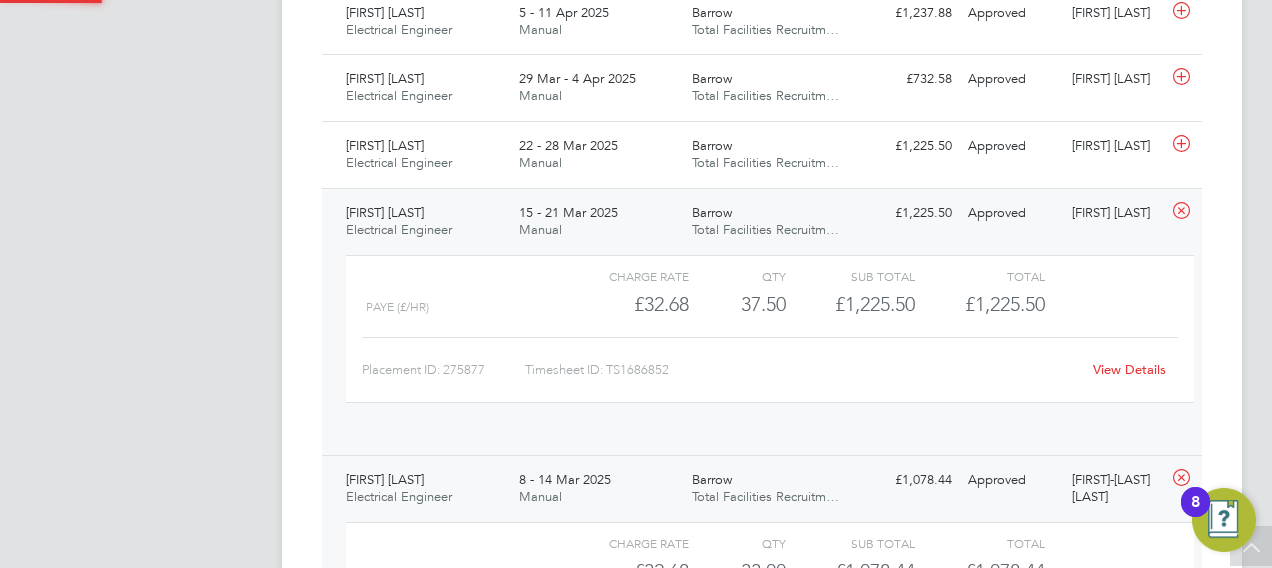 scroll, scrollTop: 10, scrollLeft: 10, axis: both 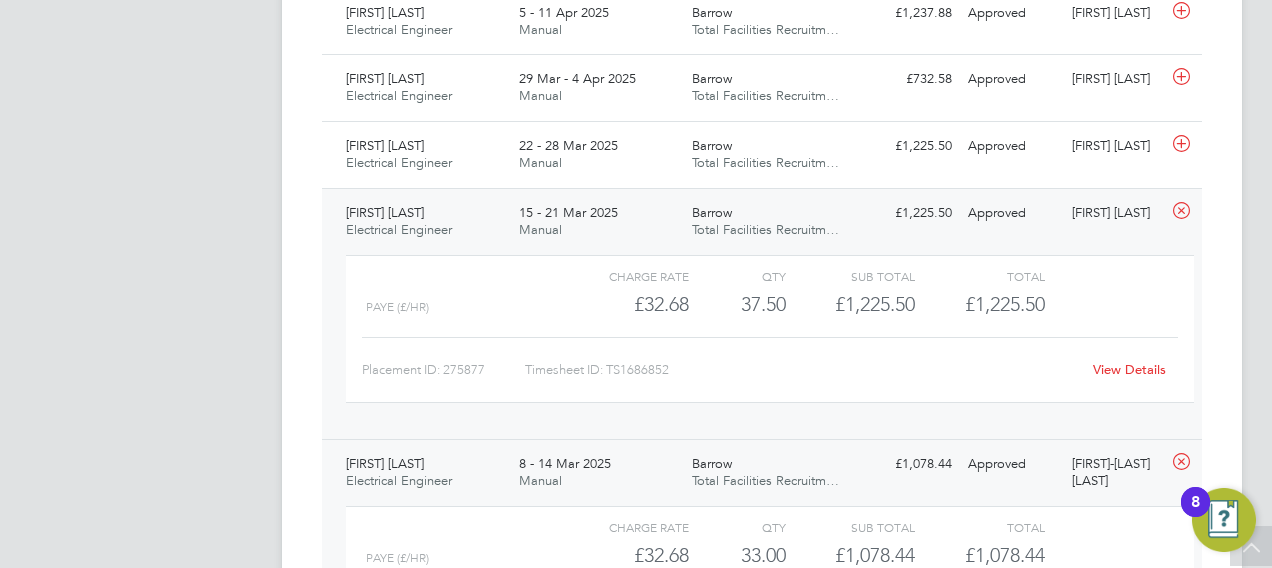 click on "View Details" 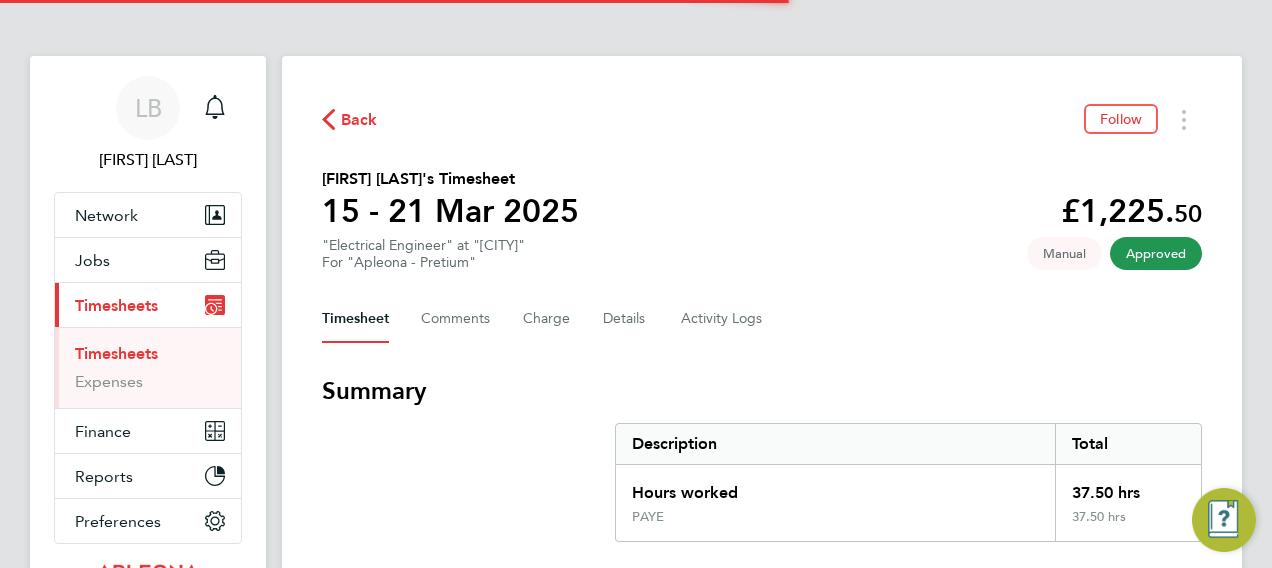 scroll, scrollTop: 0, scrollLeft: 0, axis: both 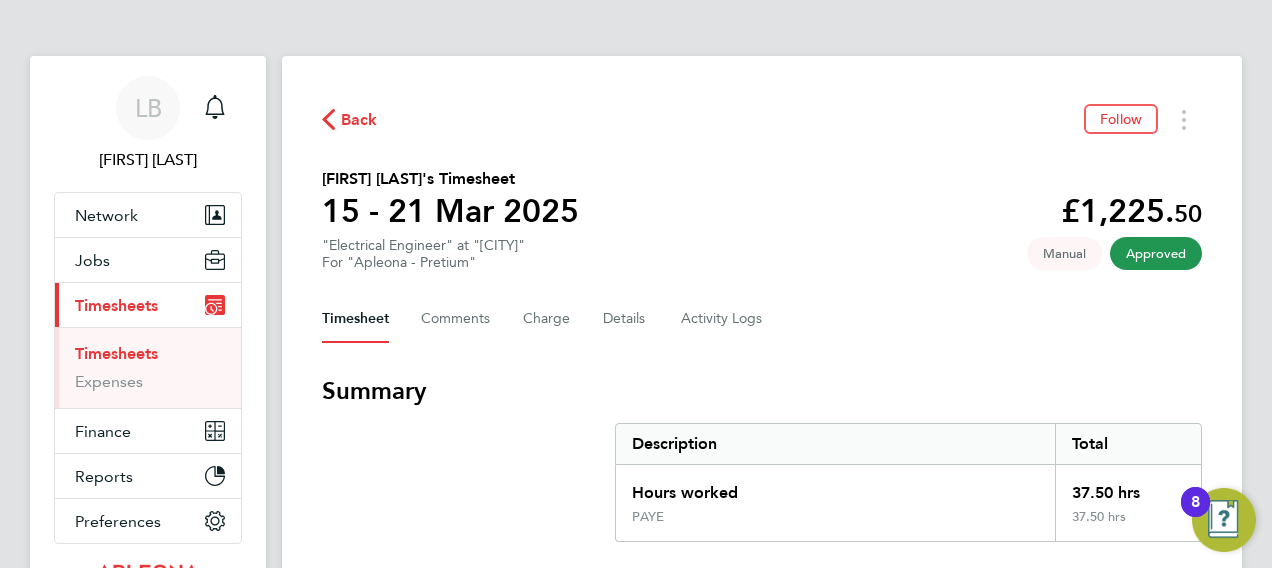 type 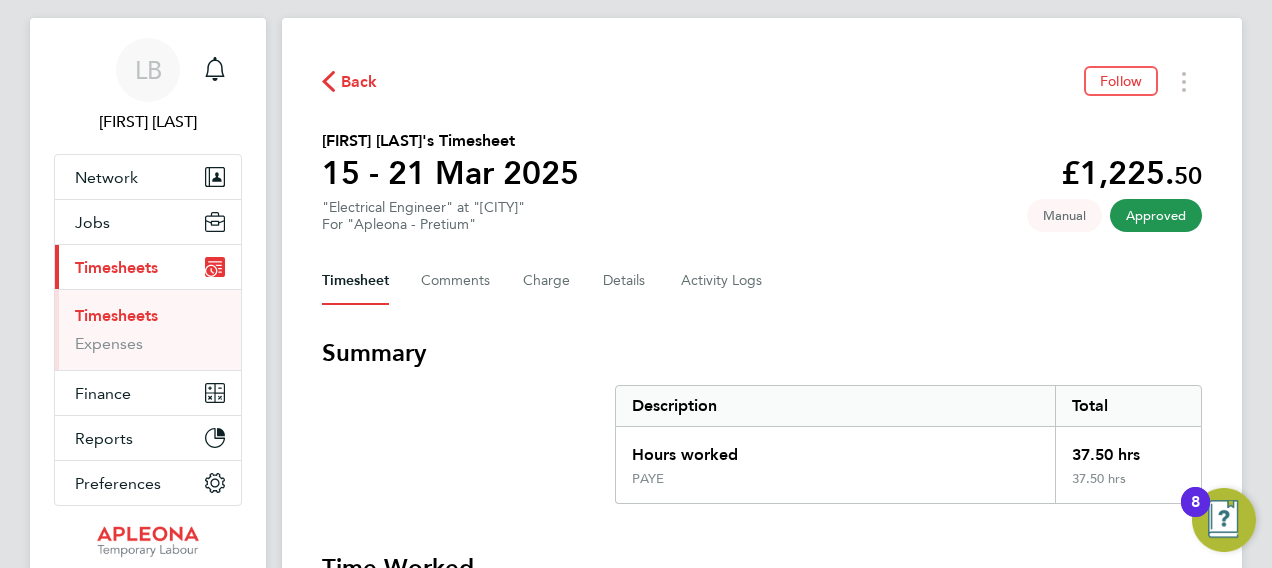 scroll, scrollTop: 0, scrollLeft: 0, axis: both 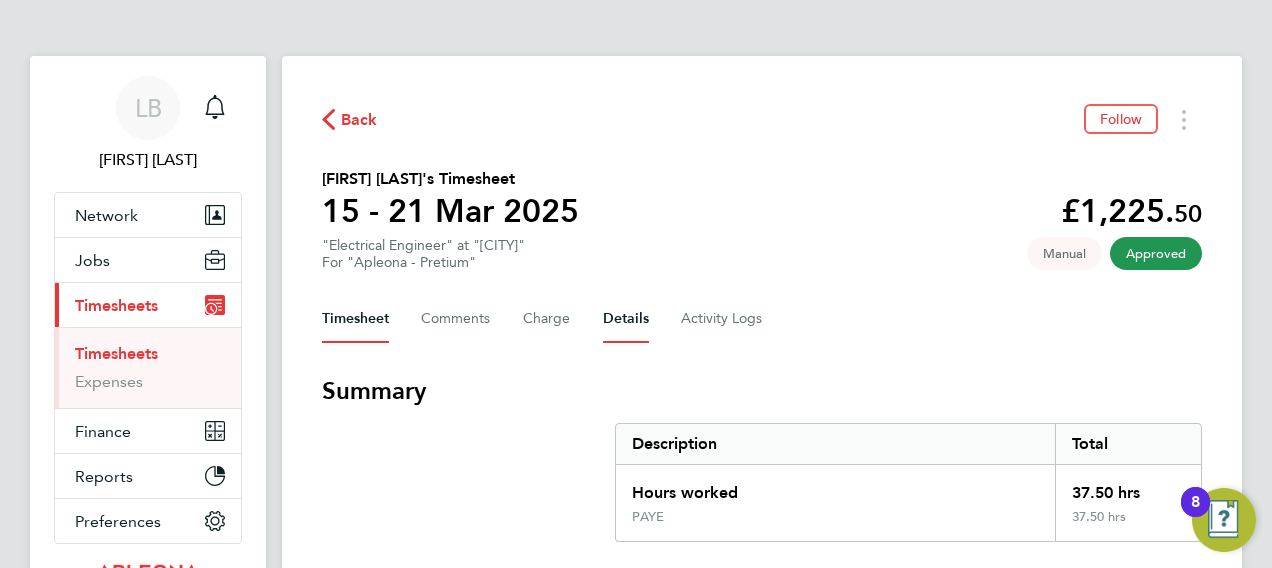 click on "Details" at bounding box center (626, 319) 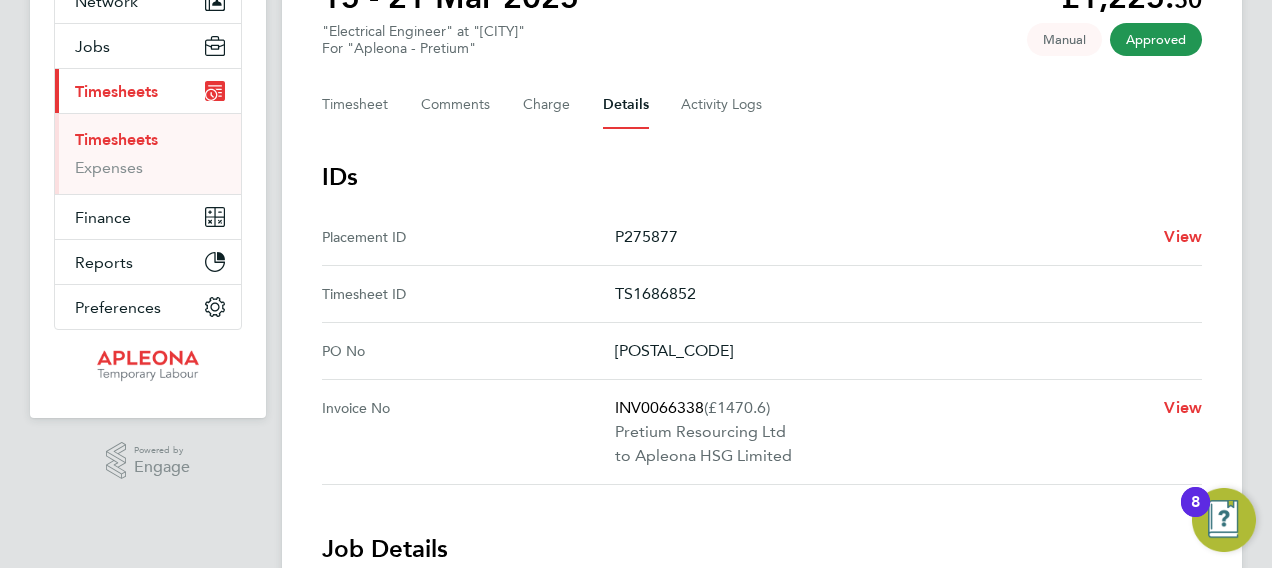 scroll, scrollTop: 0, scrollLeft: 0, axis: both 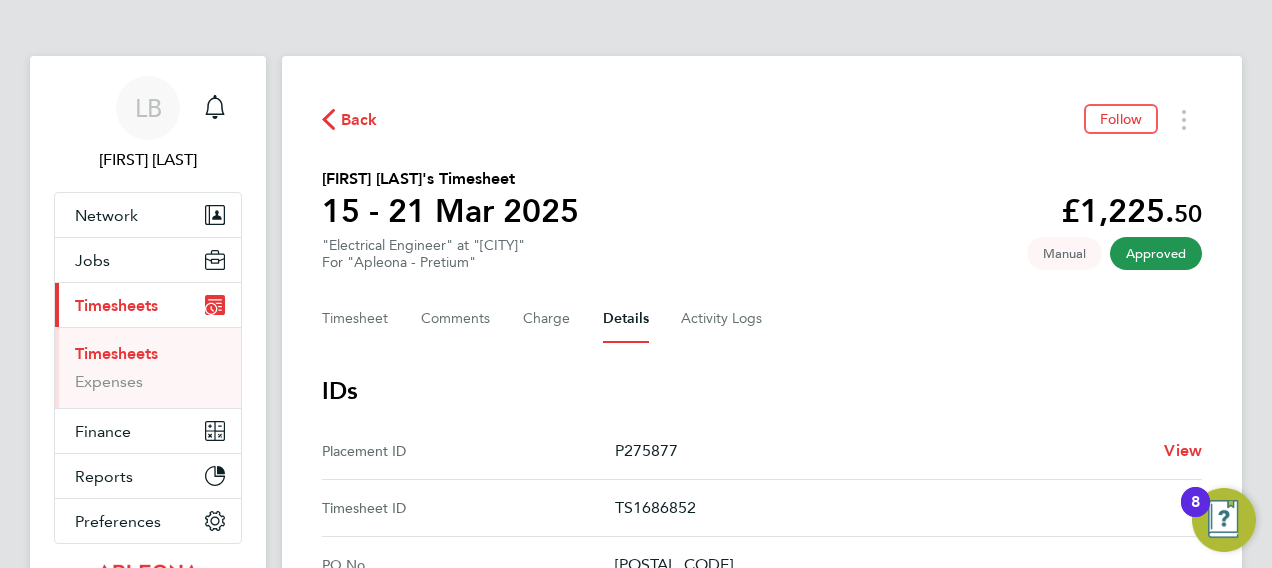 click on "Back" 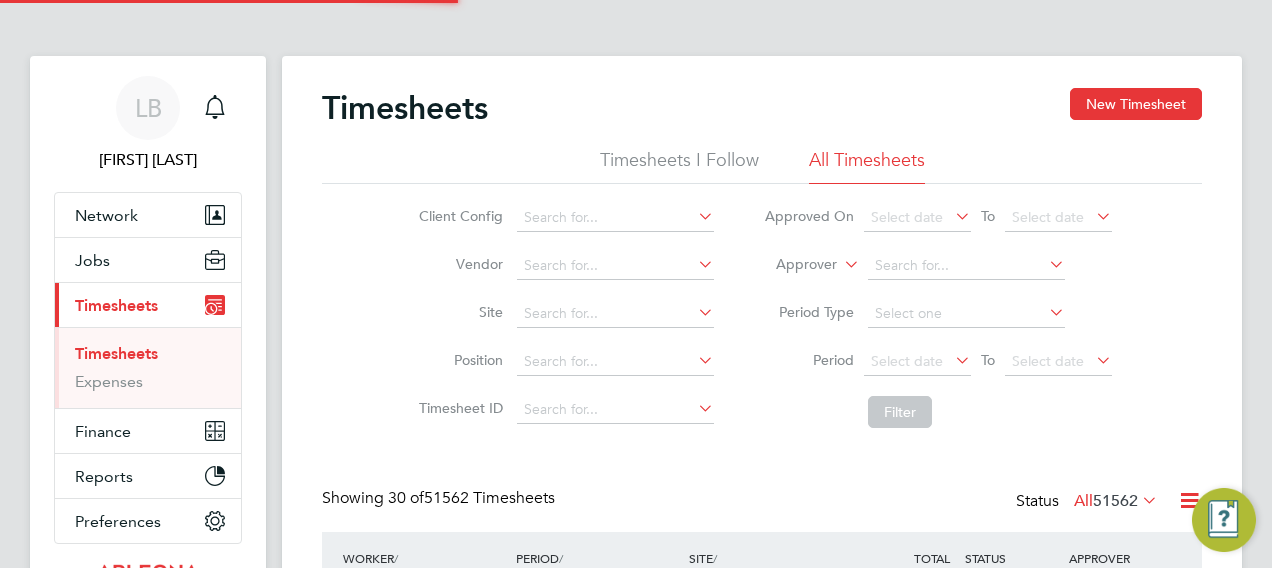 scroll, scrollTop: 10, scrollLeft: 10, axis: both 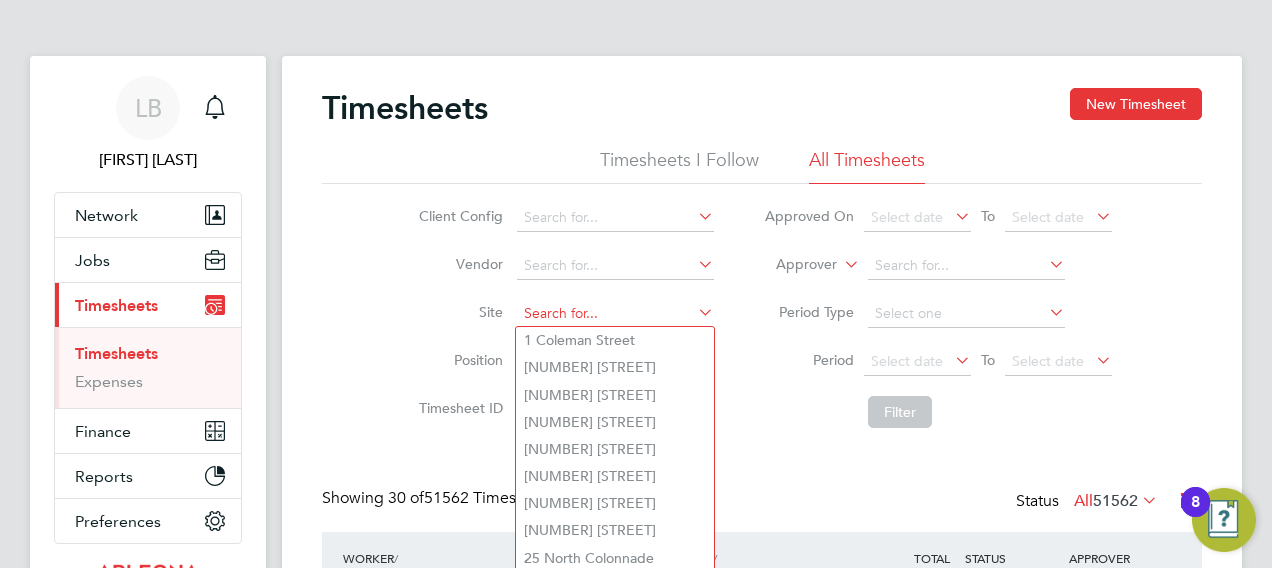 click 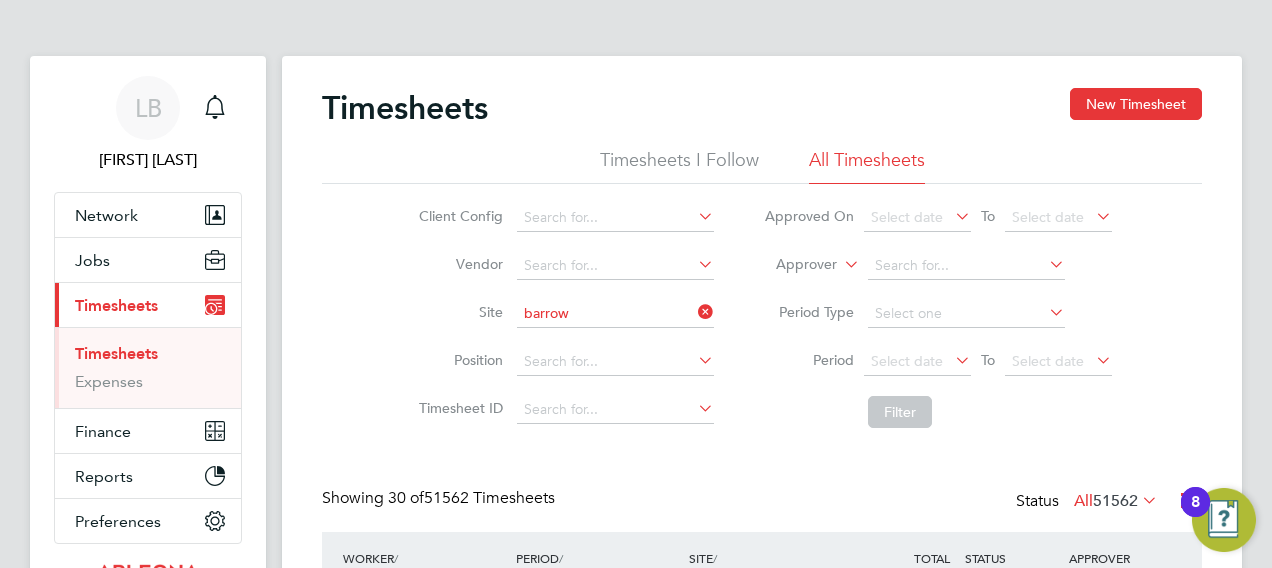 click on "Barrow" 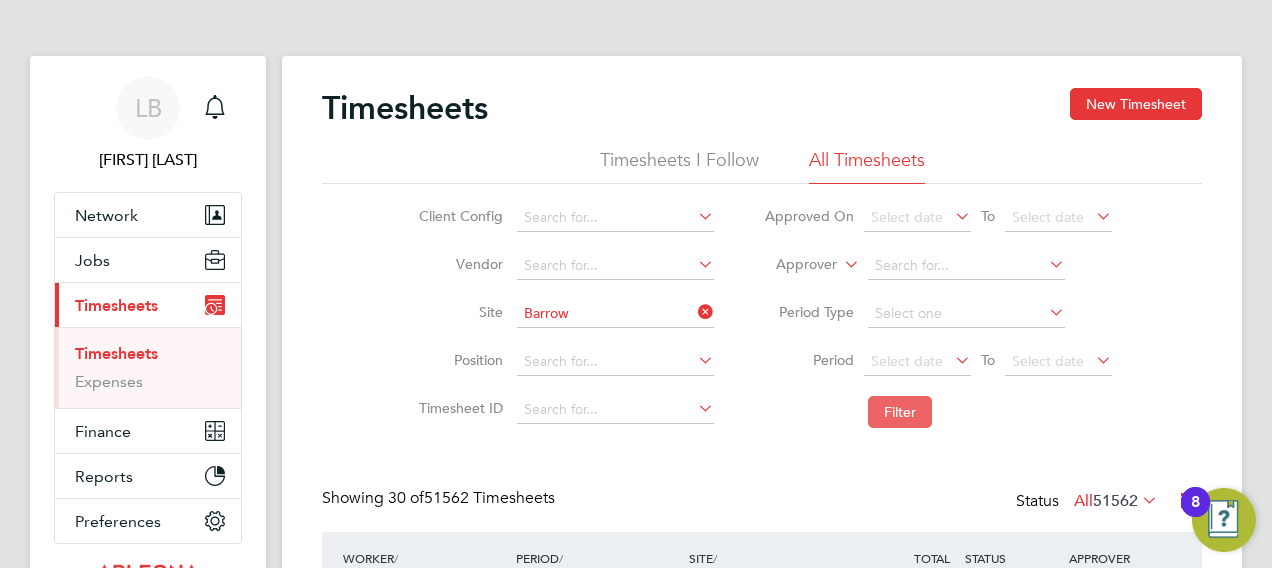 click on "Filter" 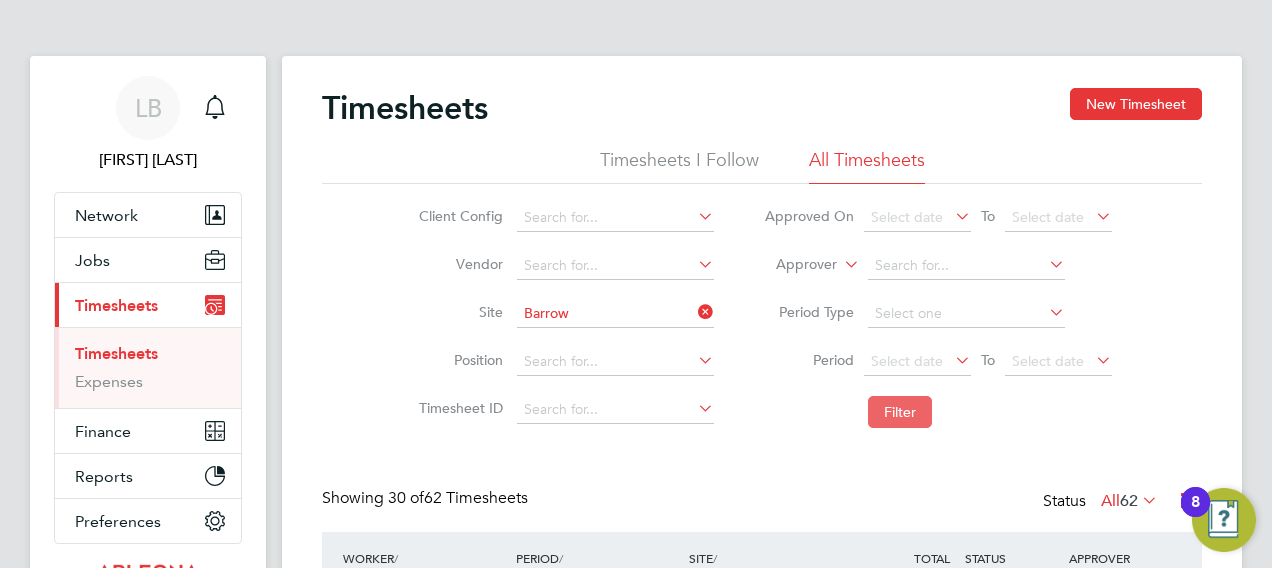 type 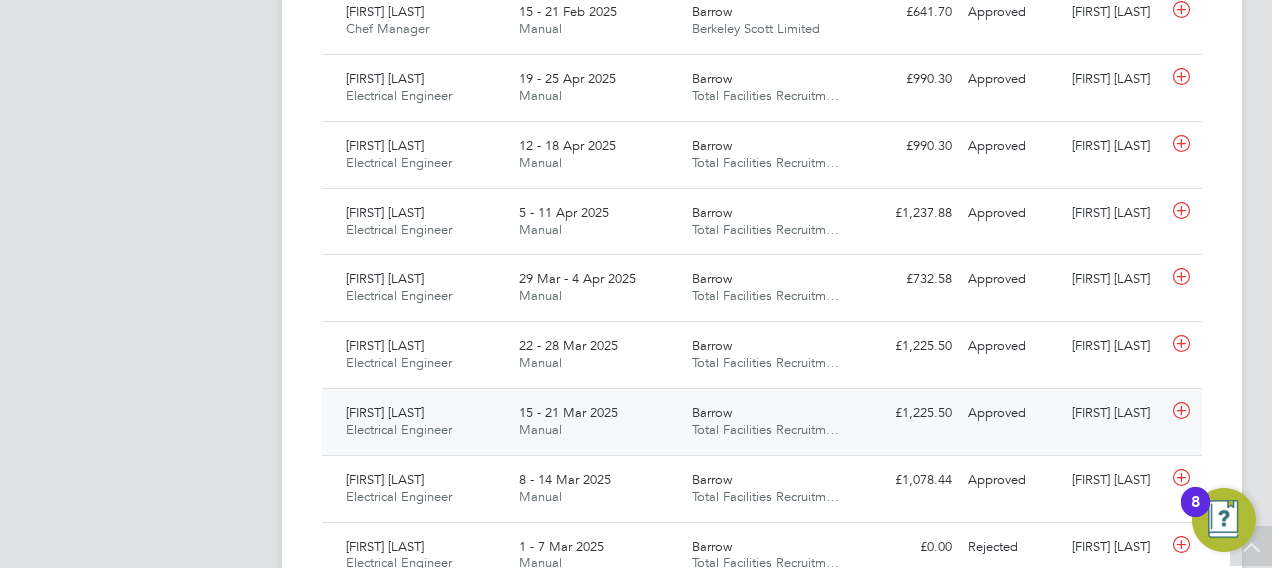 click 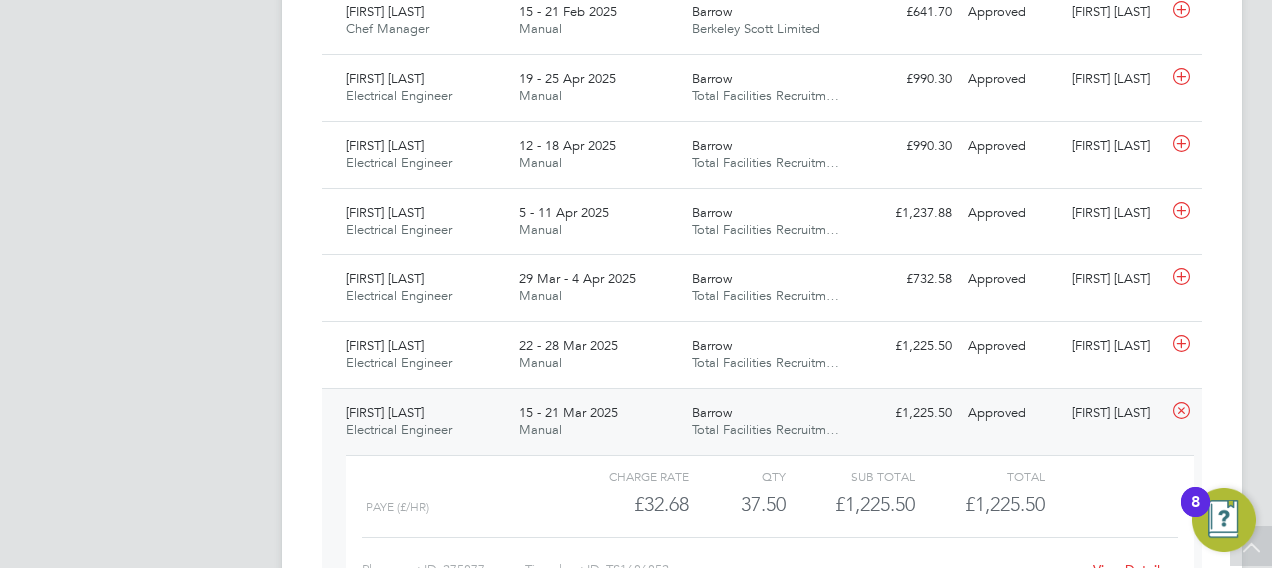 click 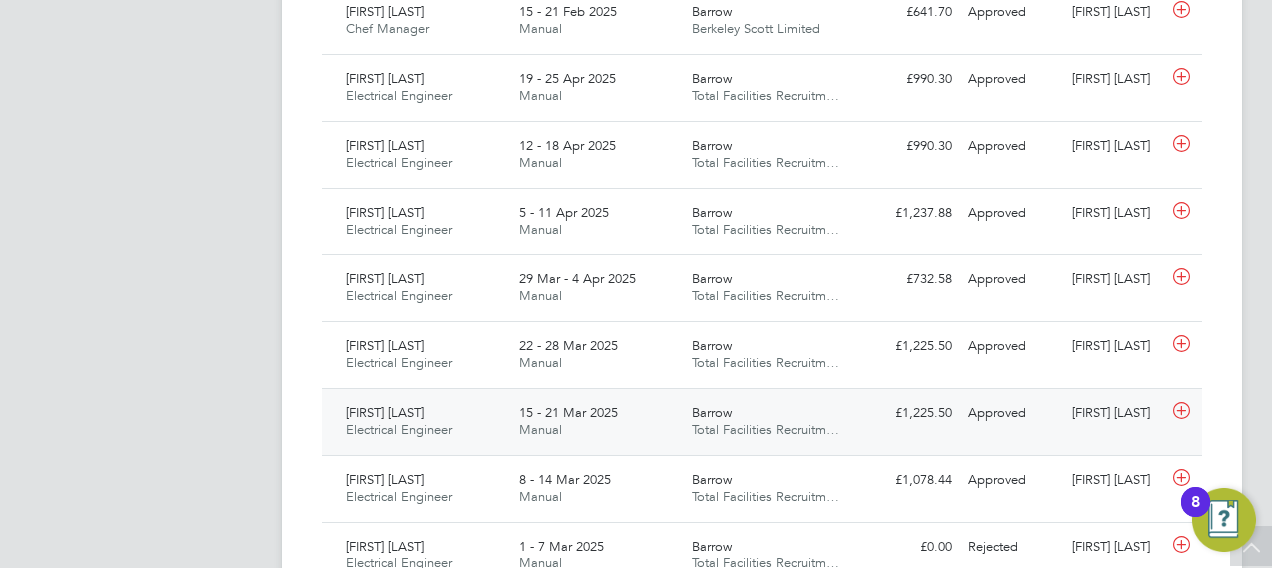 click 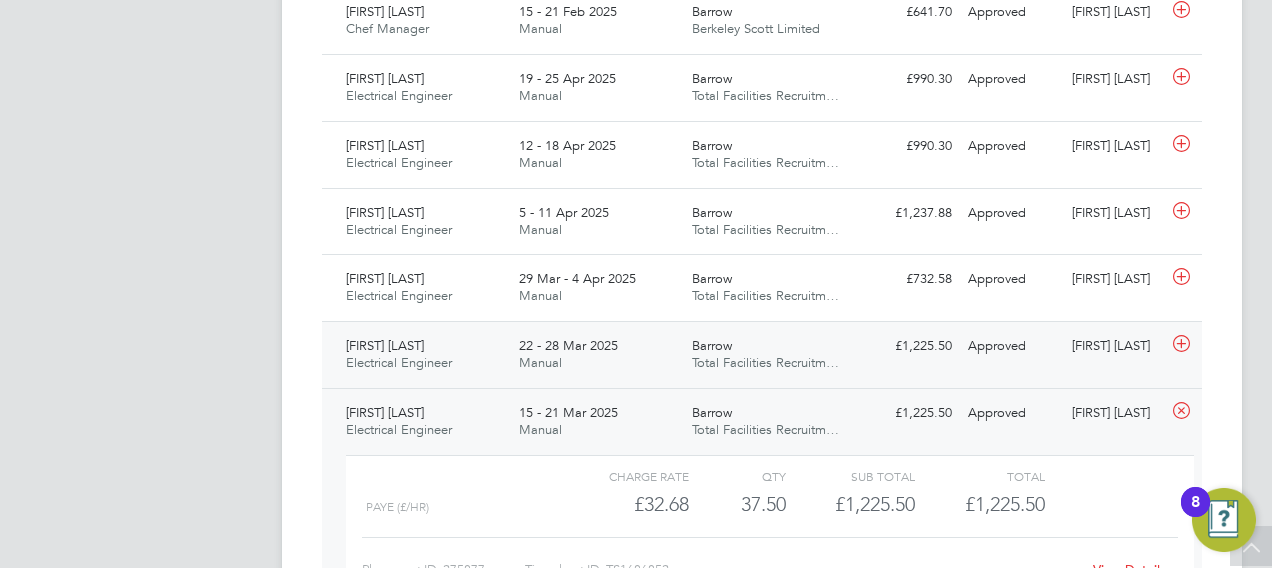 click 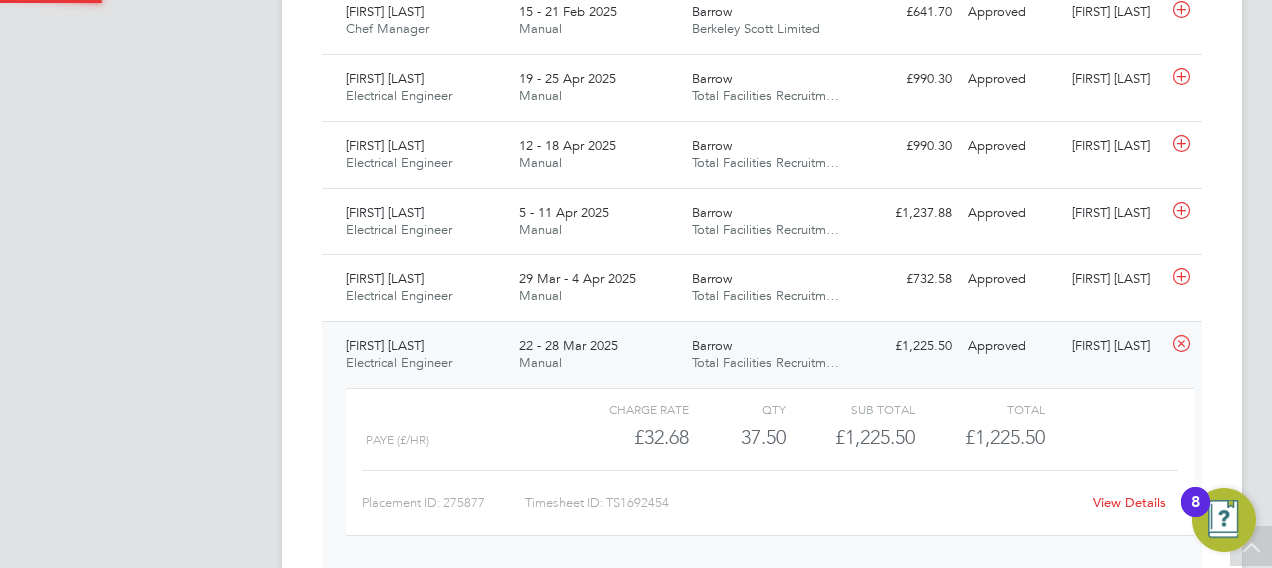 scroll, scrollTop: 10, scrollLeft: 10, axis: both 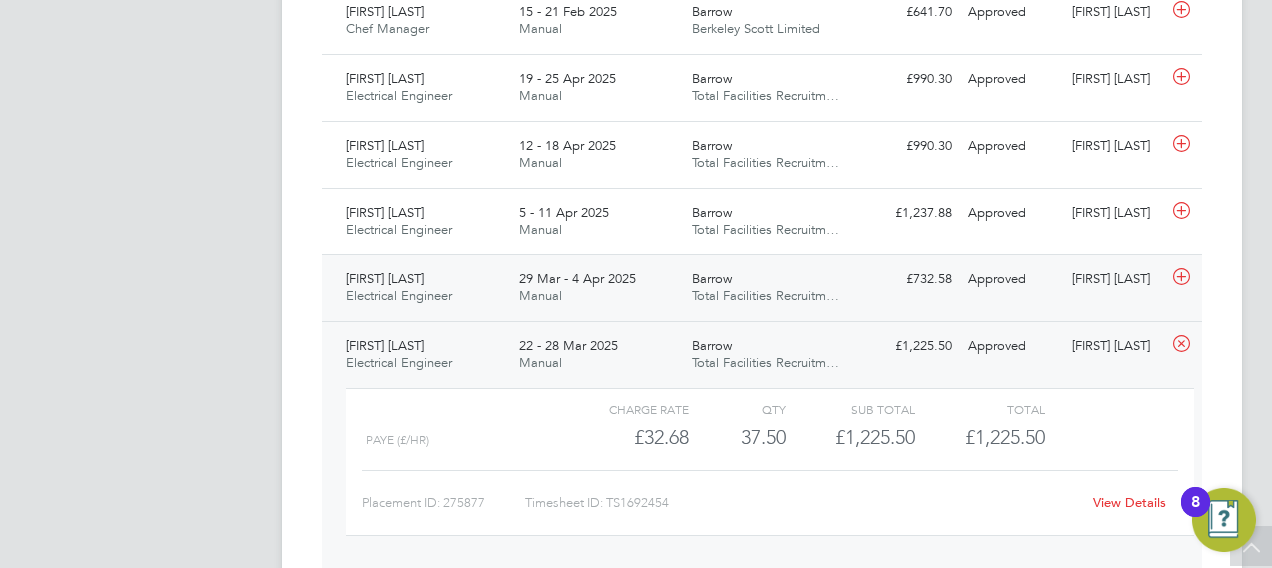 click 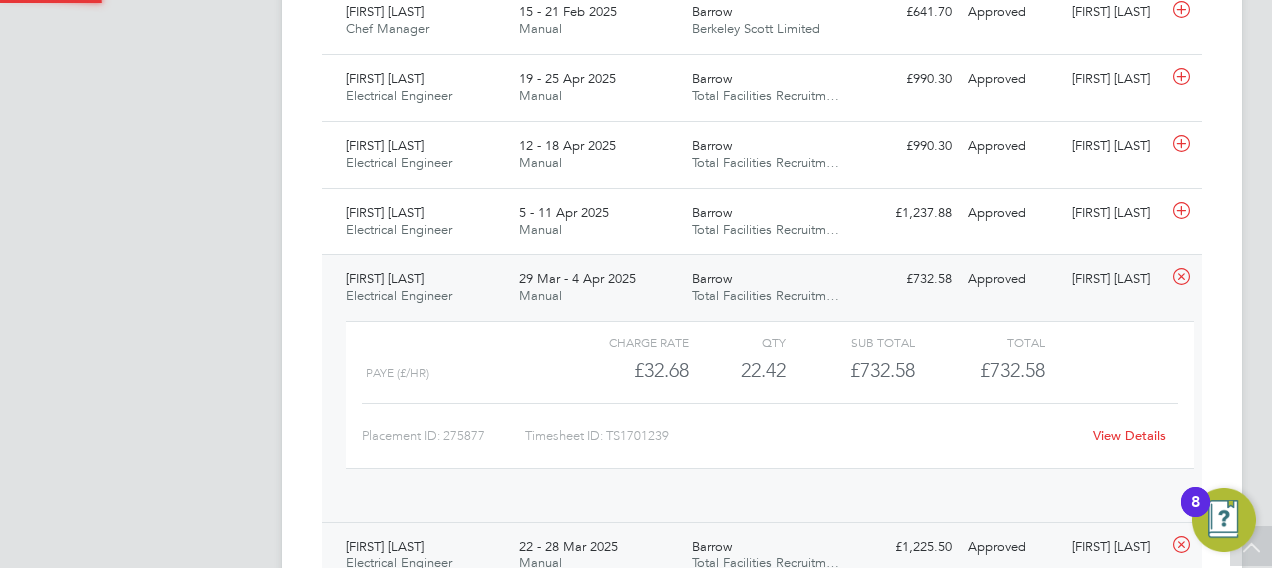scroll, scrollTop: 10, scrollLeft: 10, axis: both 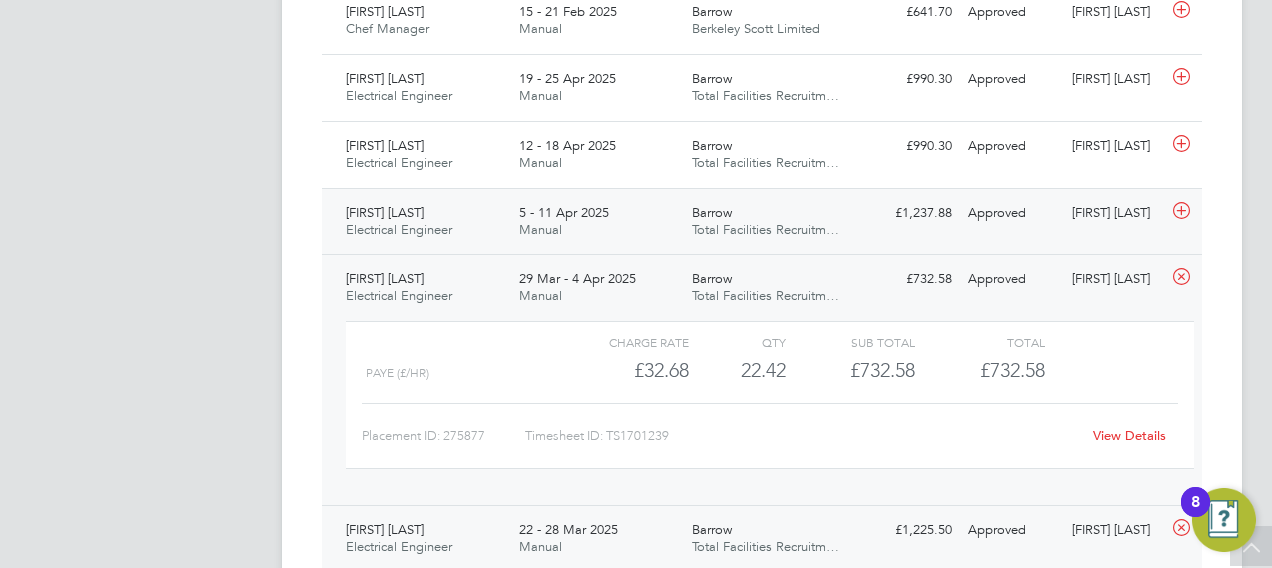 click 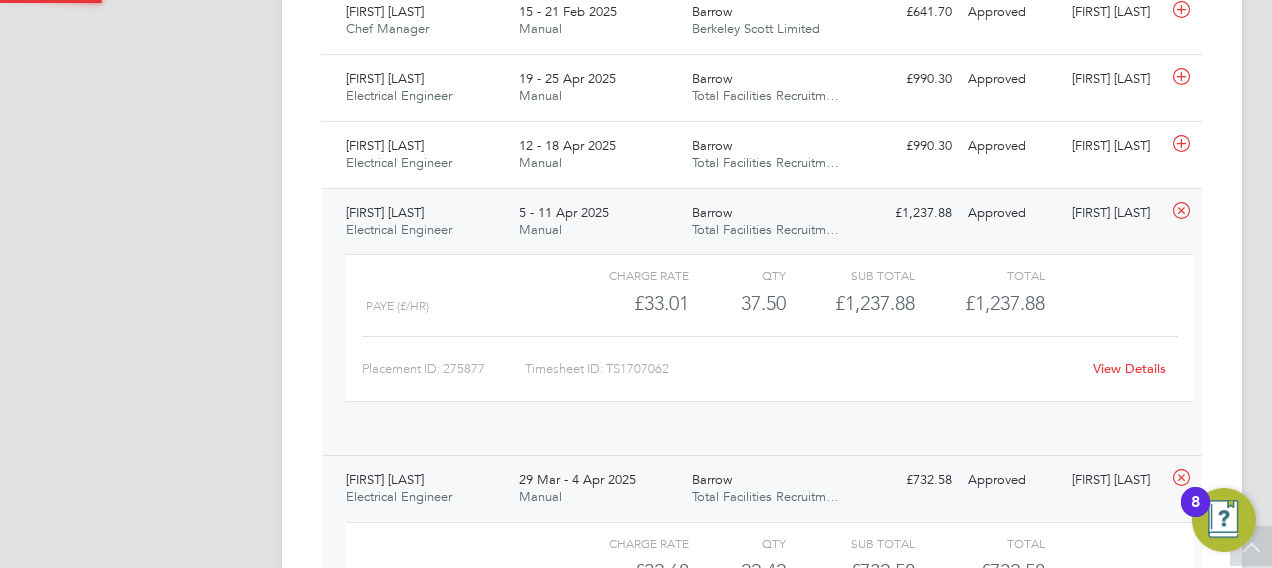 scroll, scrollTop: 10, scrollLeft: 10, axis: both 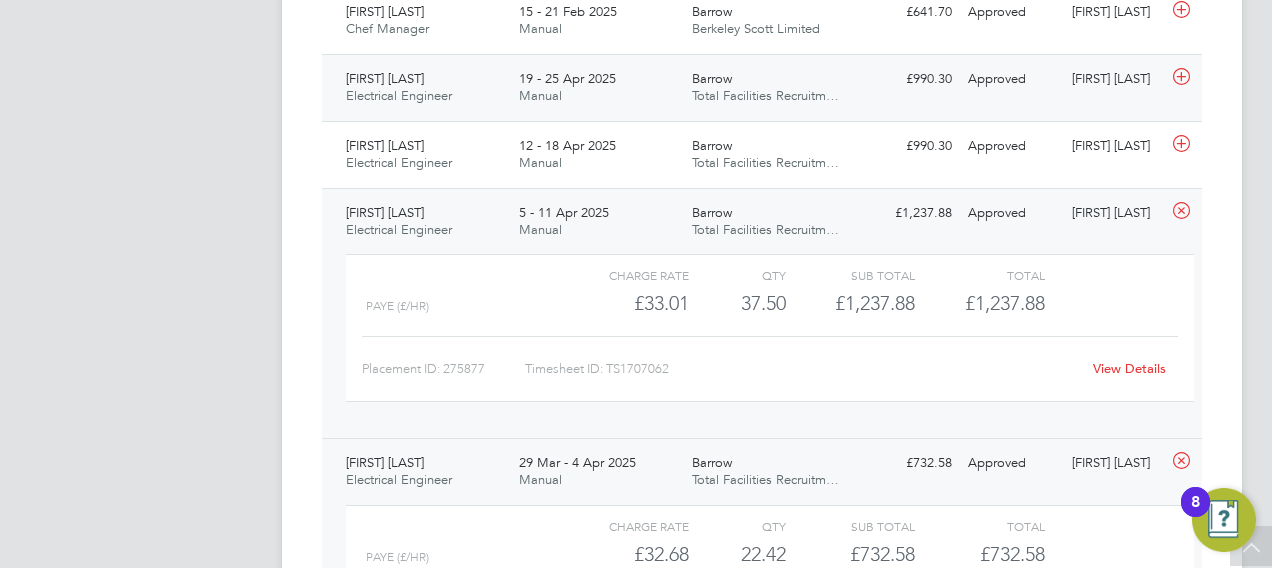 click 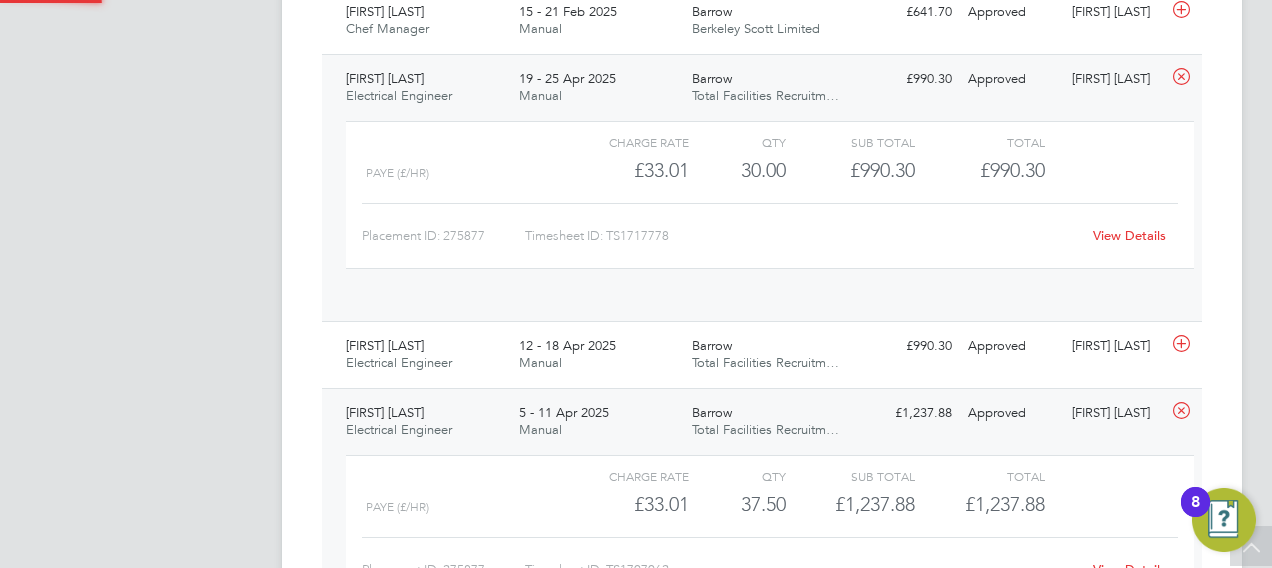 scroll, scrollTop: 10, scrollLeft: 10, axis: both 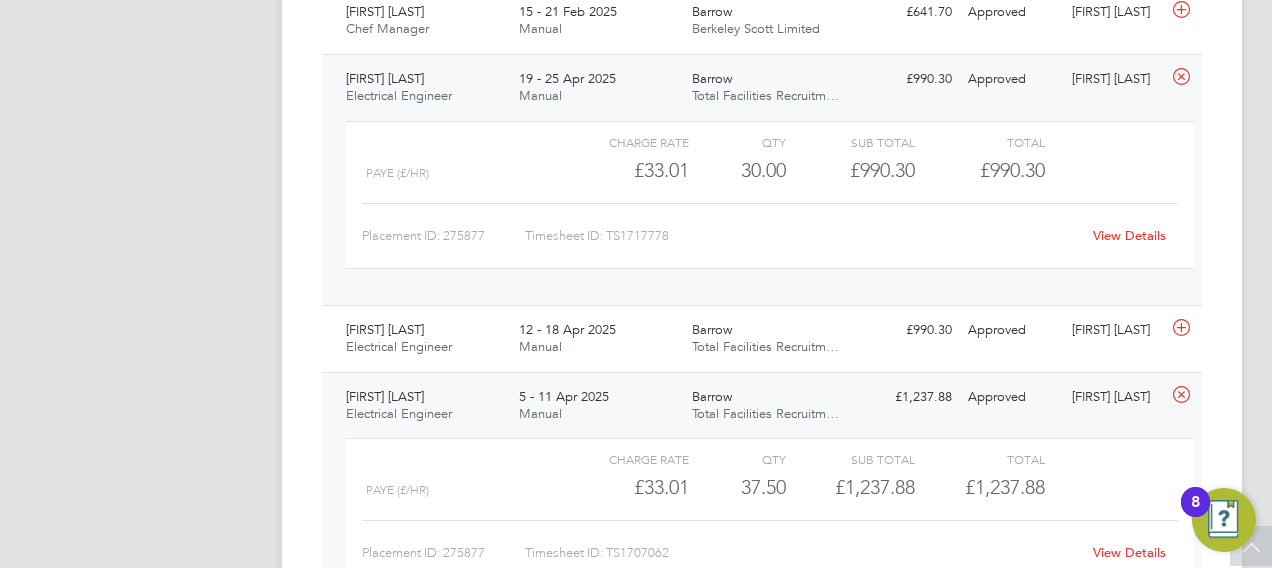 click 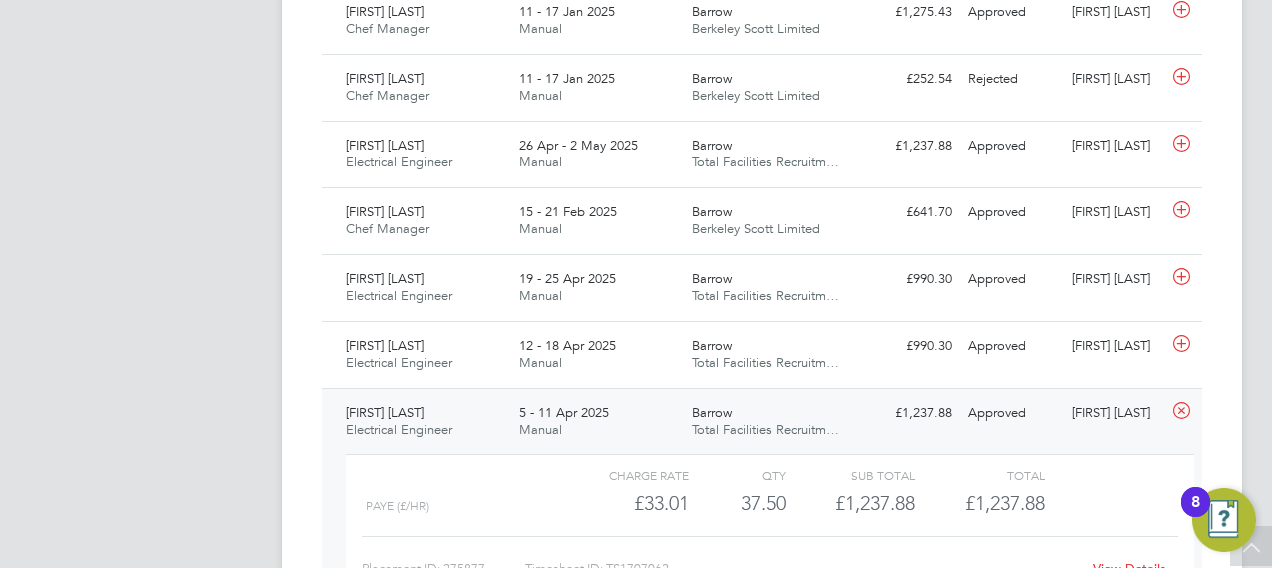 scroll, scrollTop: 1240, scrollLeft: 0, axis: vertical 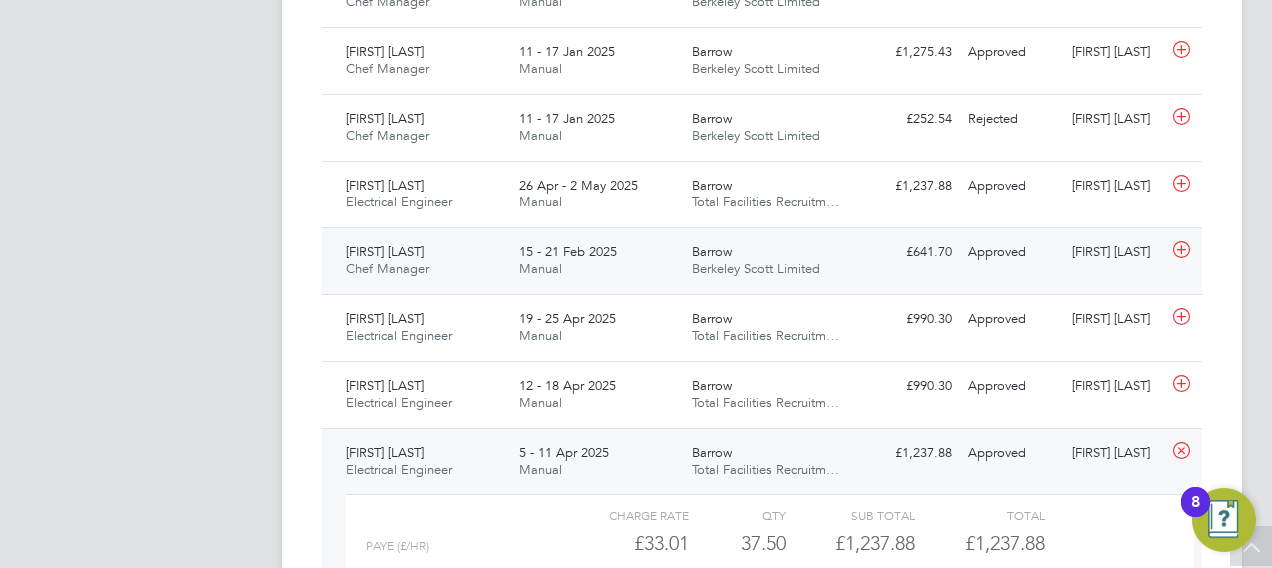 click 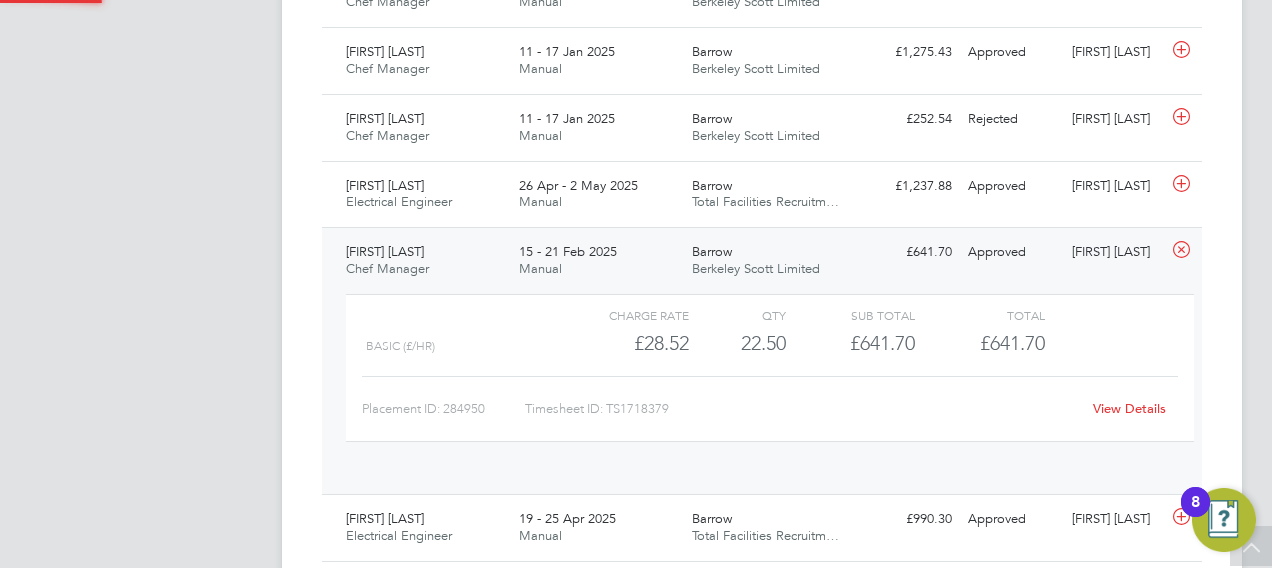 scroll, scrollTop: 10, scrollLeft: 10, axis: both 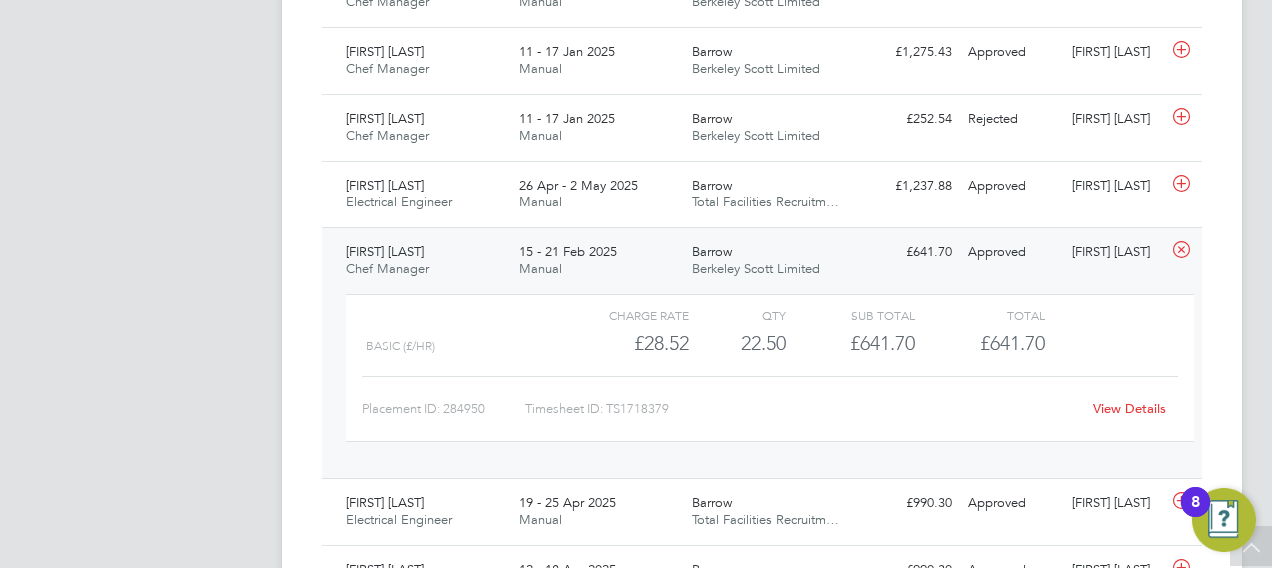 click 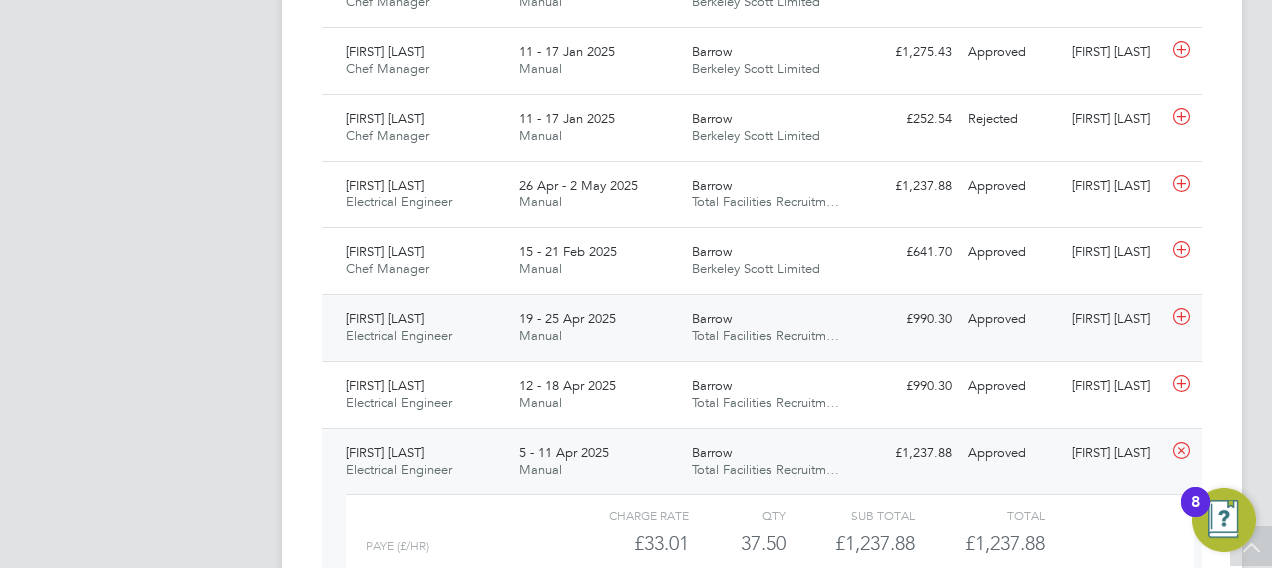 click 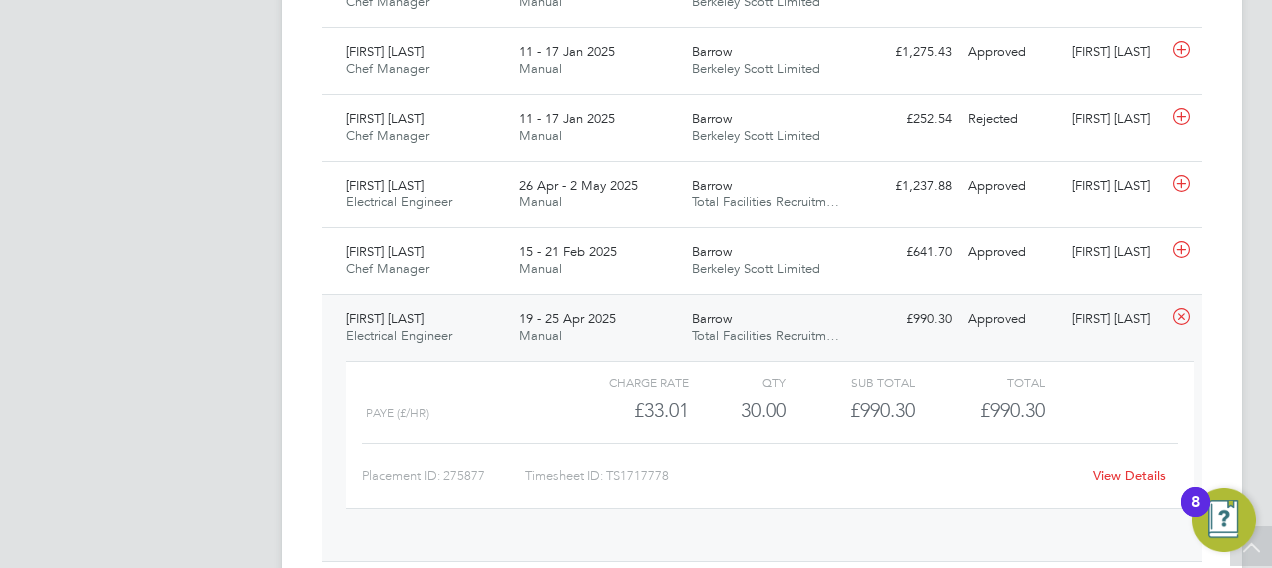 scroll, scrollTop: 10, scrollLeft: 10, axis: both 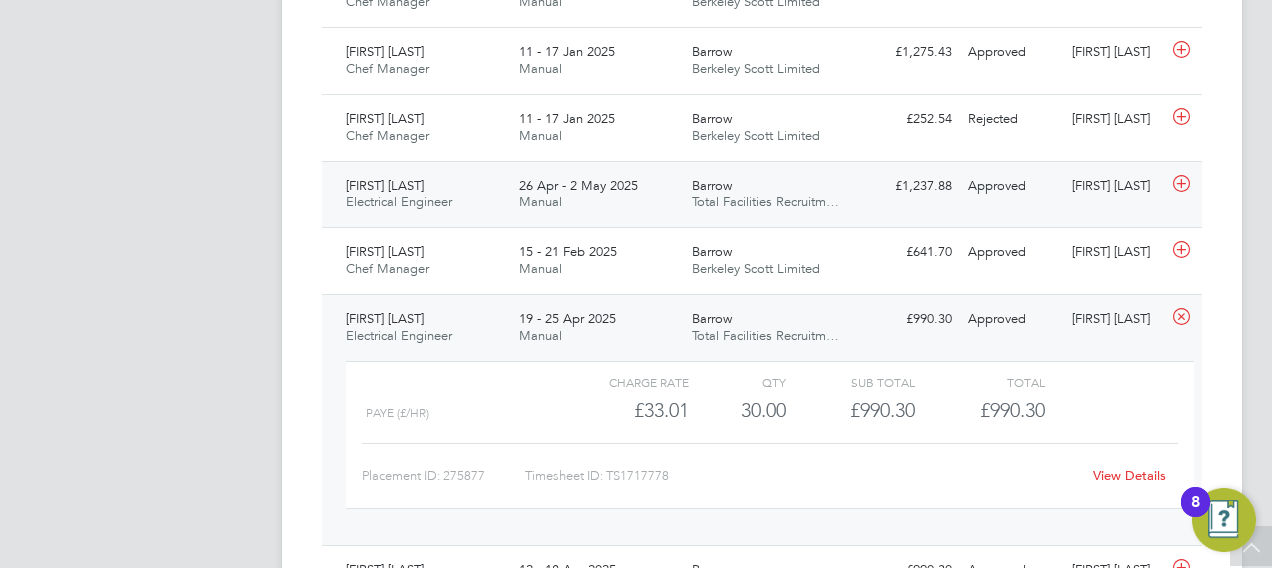 click 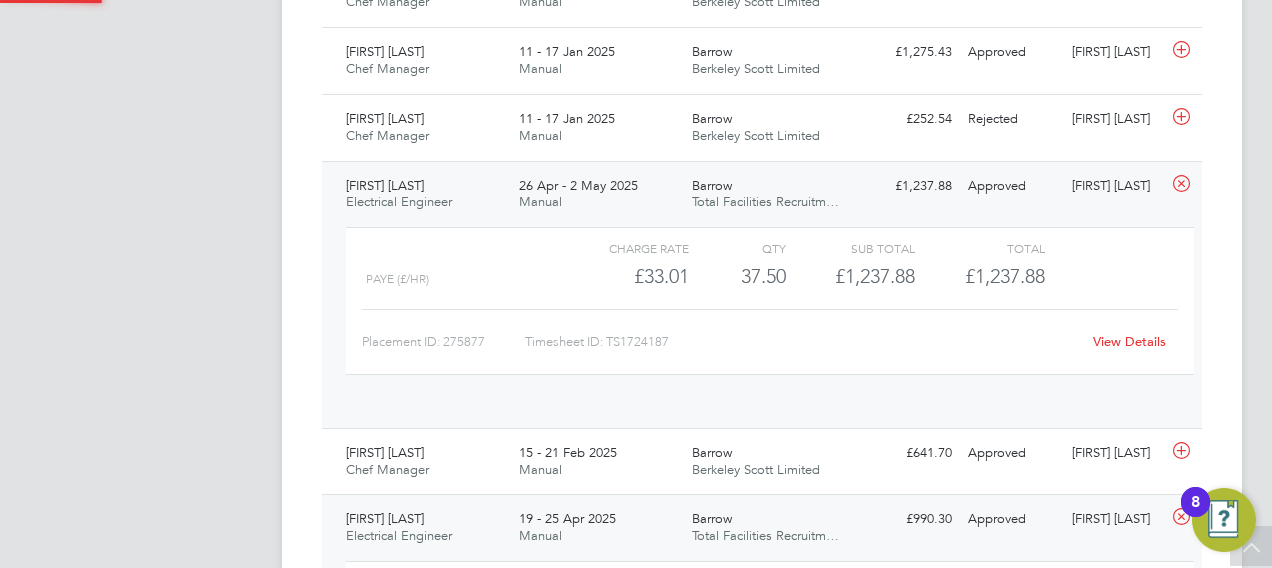 scroll, scrollTop: 10, scrollLeft: 10, axis: both 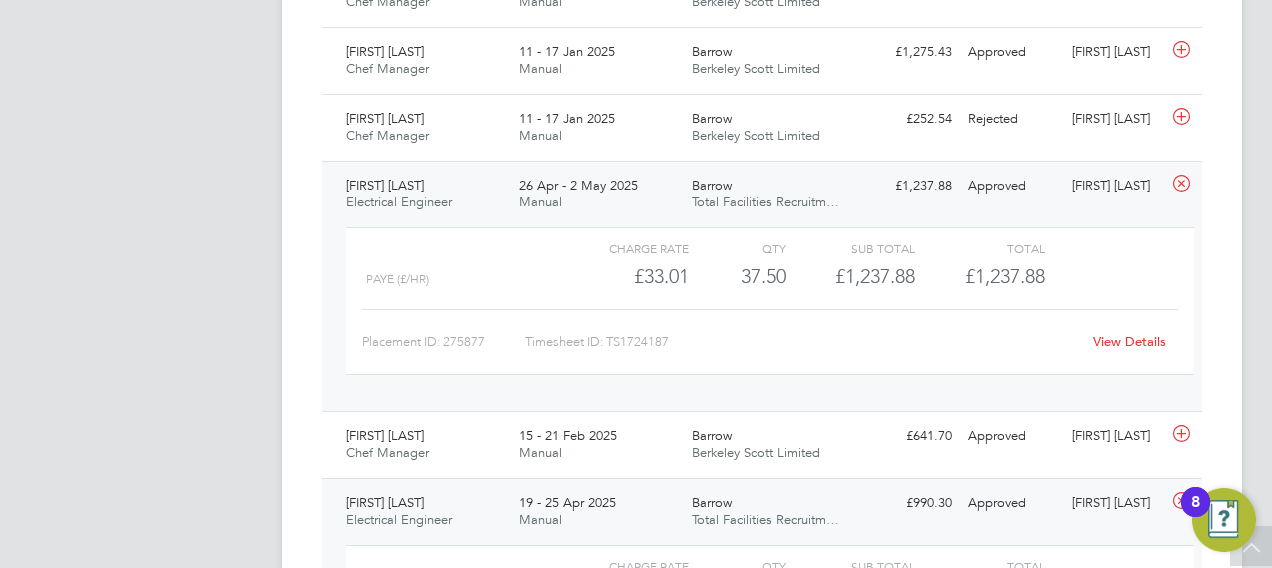 click 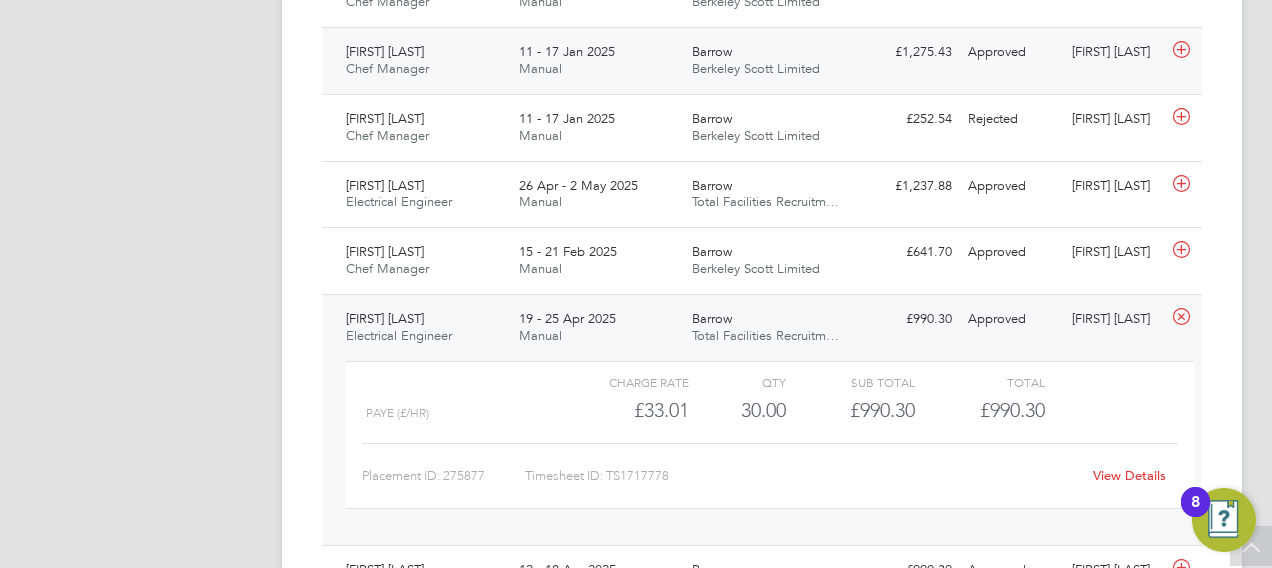 click 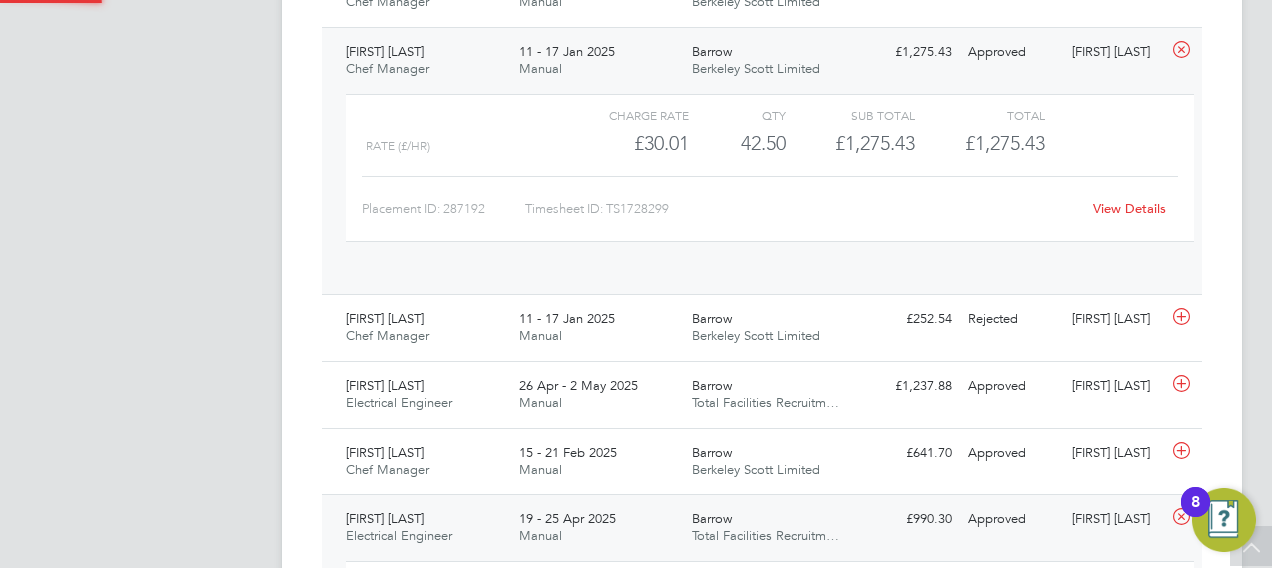 scroll, scrollTop: 10, scrollLeft: 10, axis: both 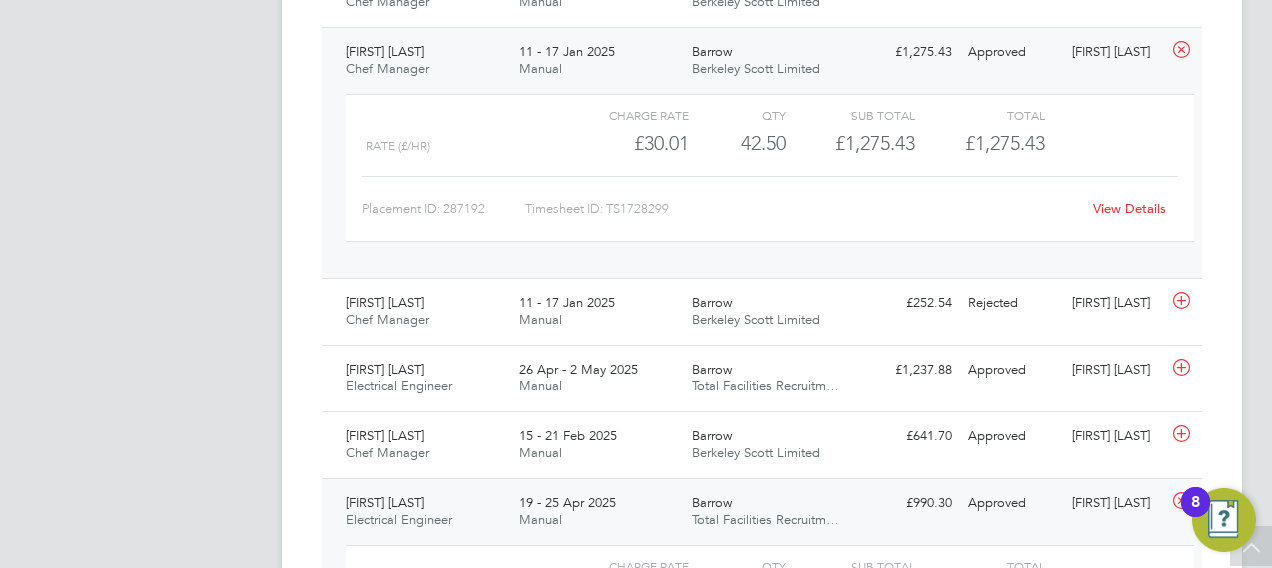 click 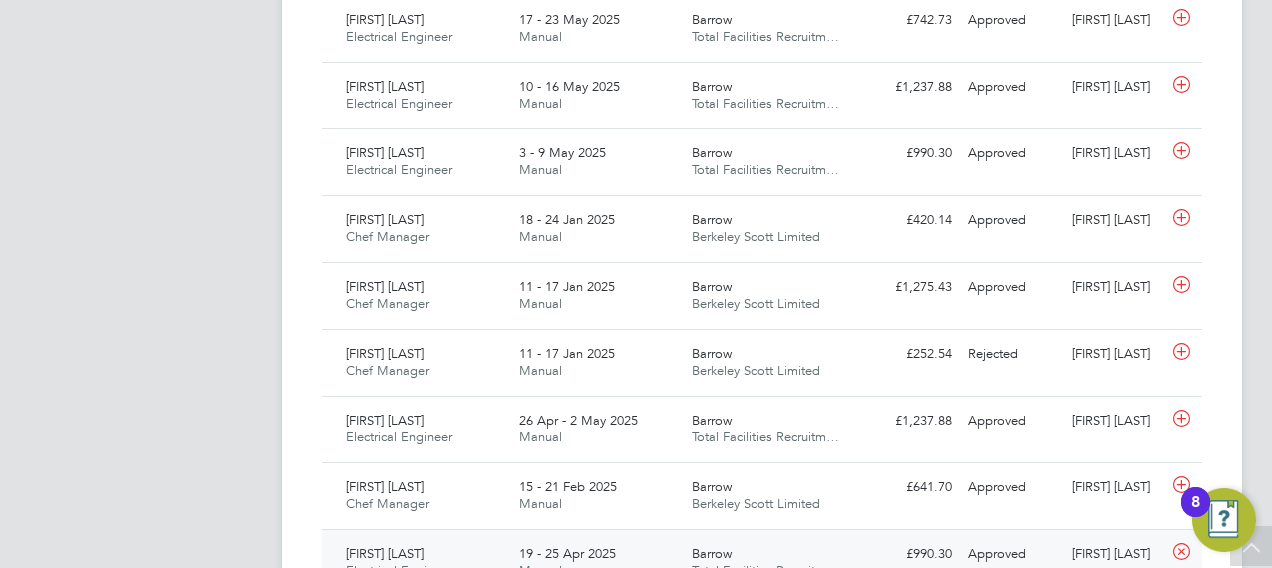 scroll, scrollTop: 1000, scrollLeft: 0, axis: vertical 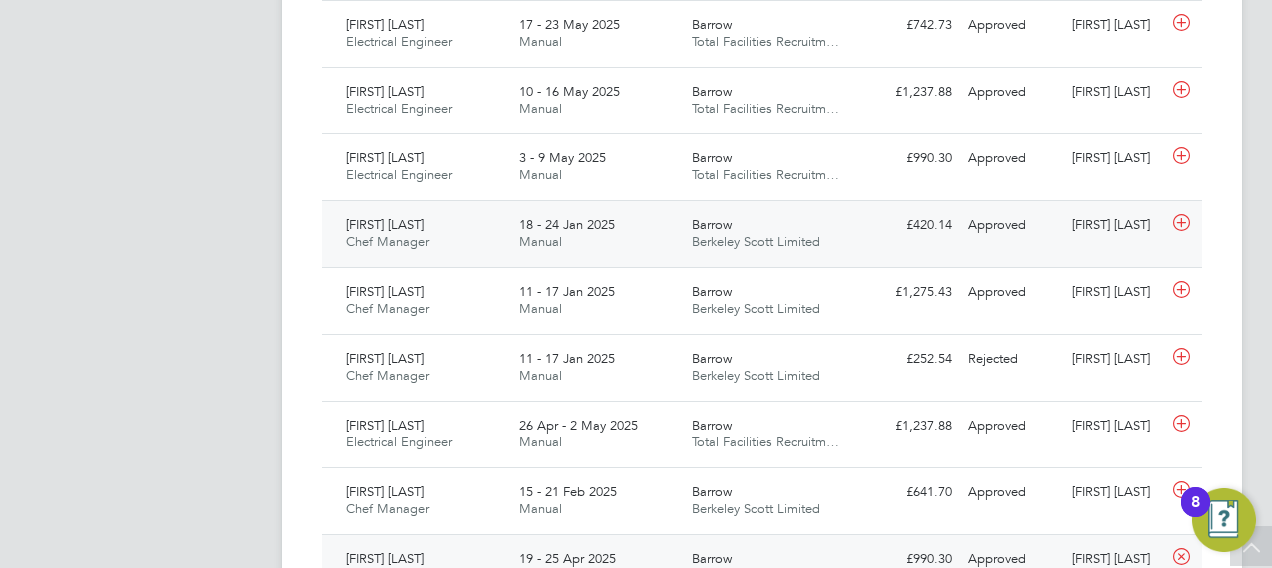 click 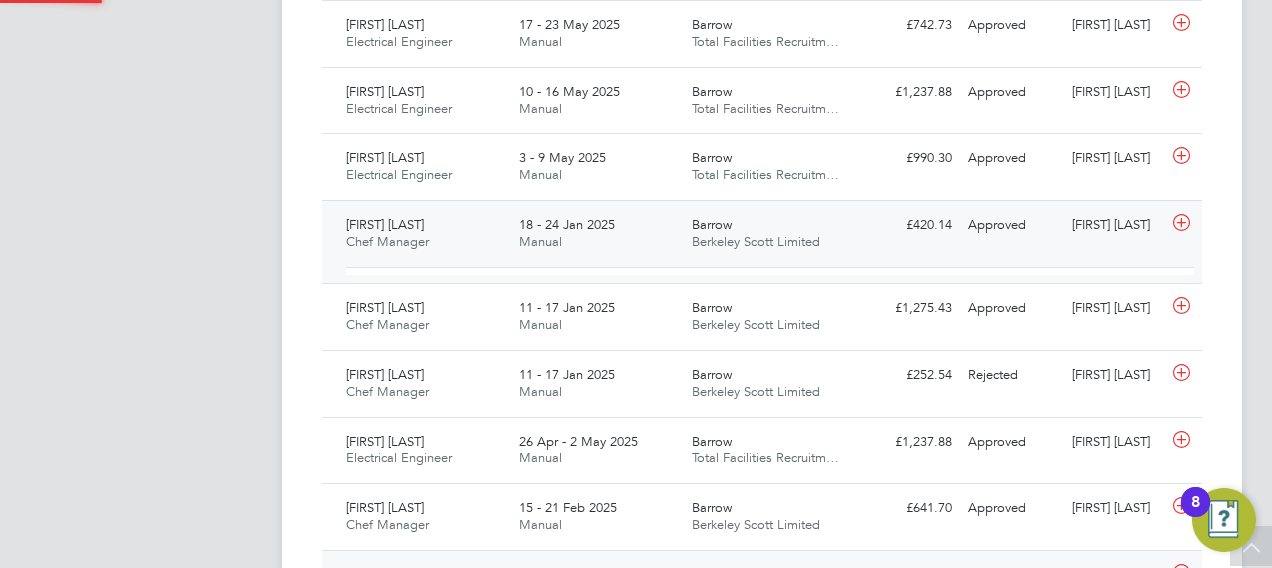 scroll, scrollTop: 10, scrollLeft: 10, axis: both 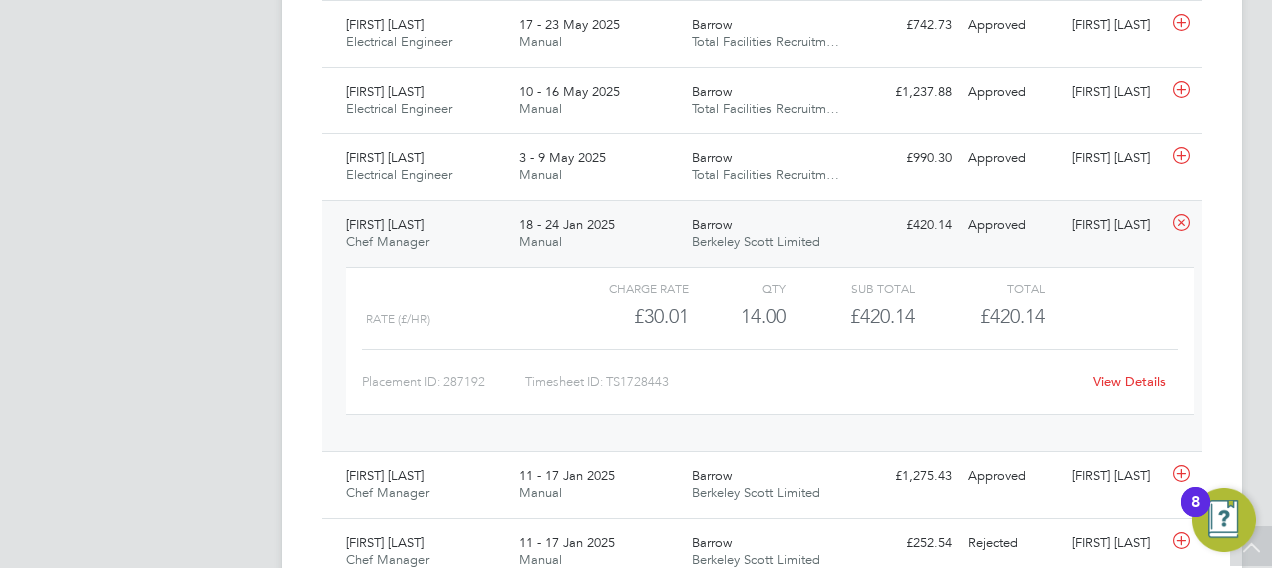 click on "View Details" 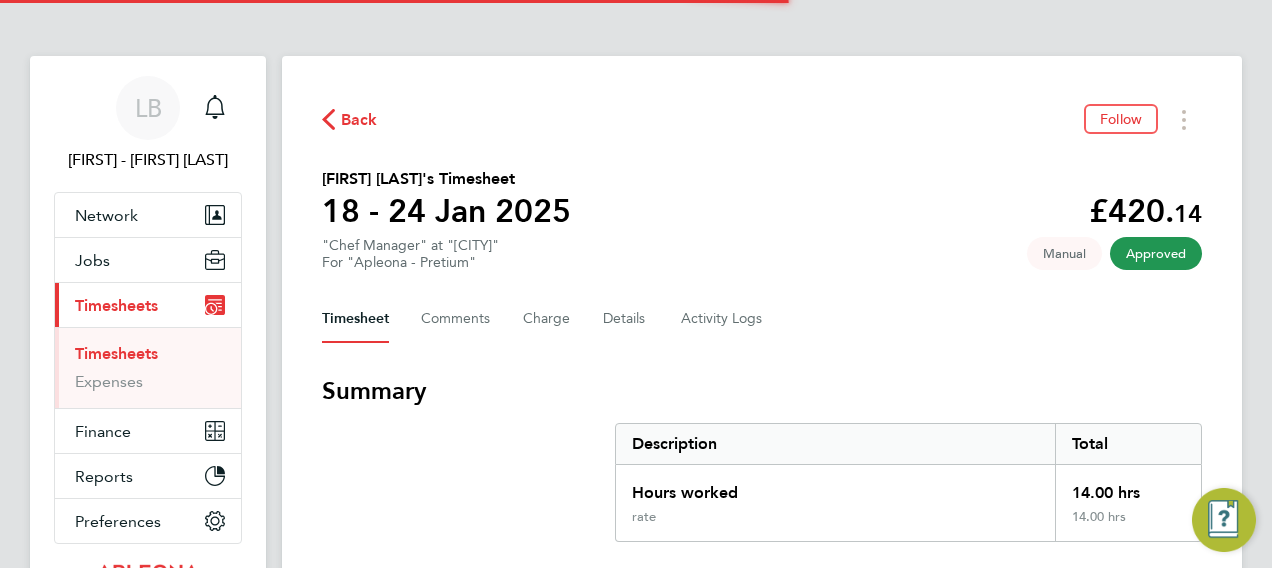 scroll, scrollTop: 0, scrollLeft: 0, axis: both 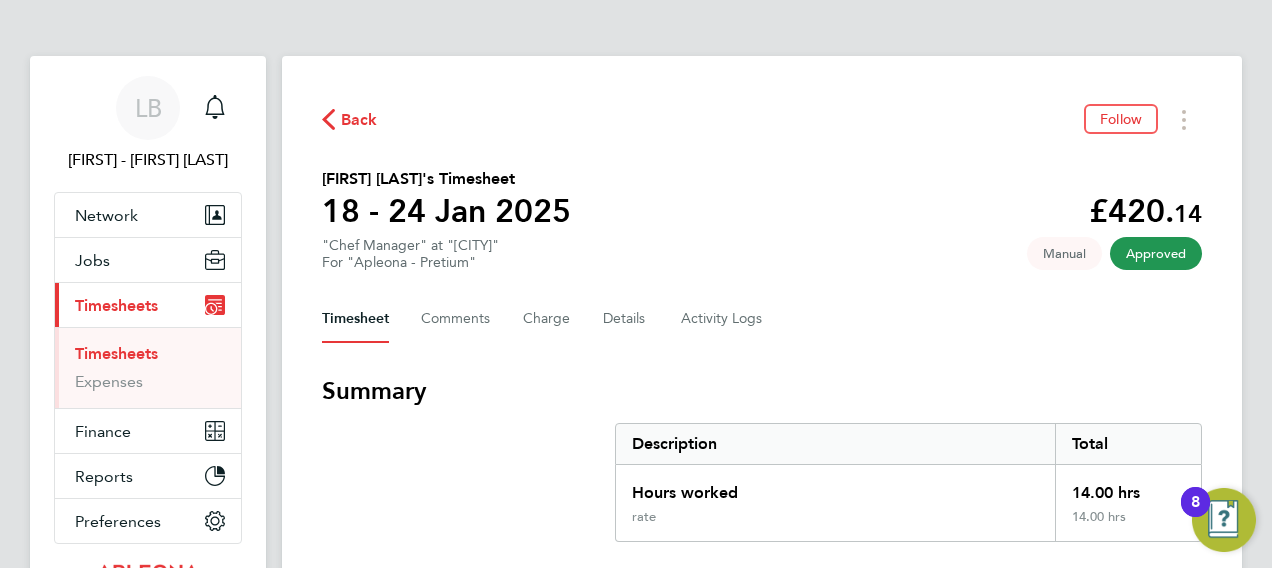 type 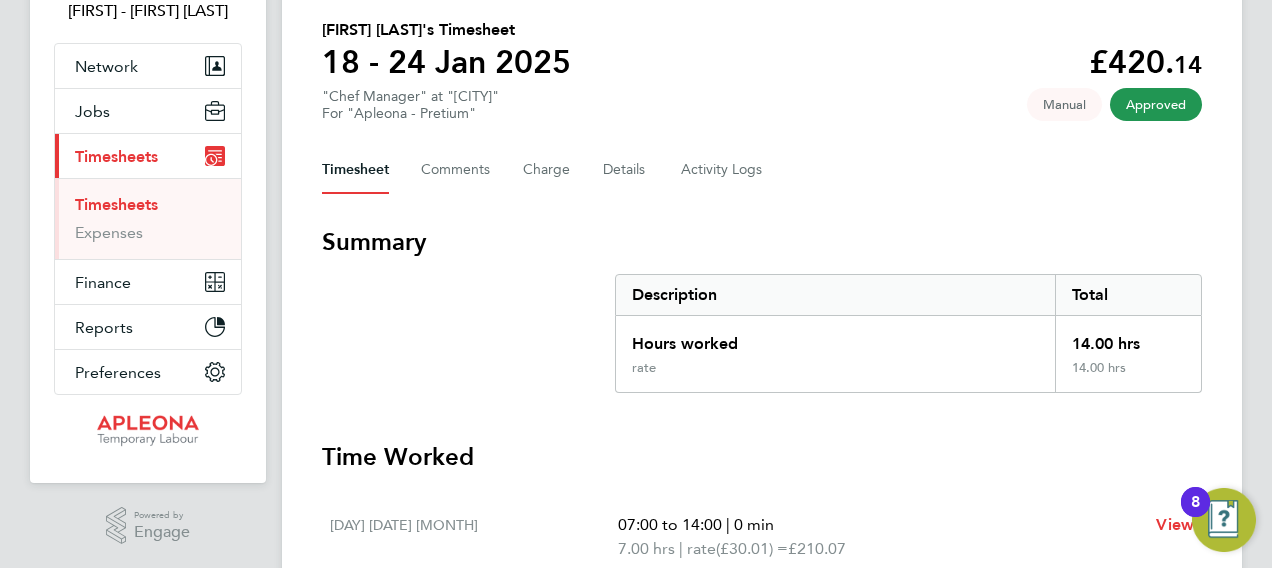 scroll, scrollTop: 0, scrollLeft: 0, axis: both 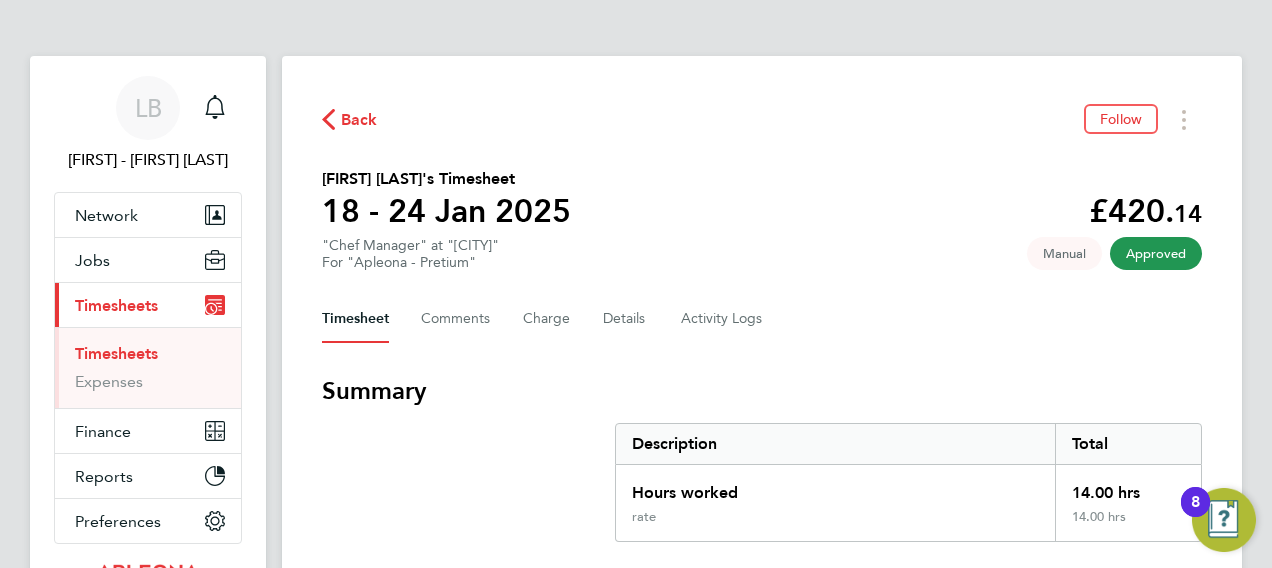 click on "Back" 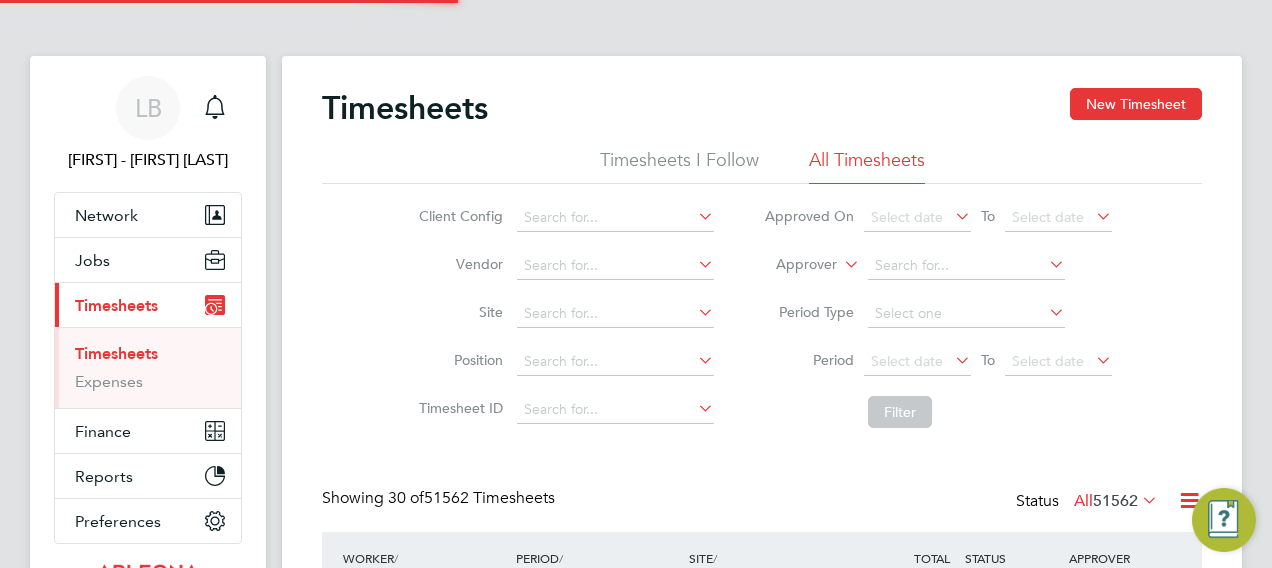 scroll, scrollTop: 10, scrollLeft: 10, axis: both 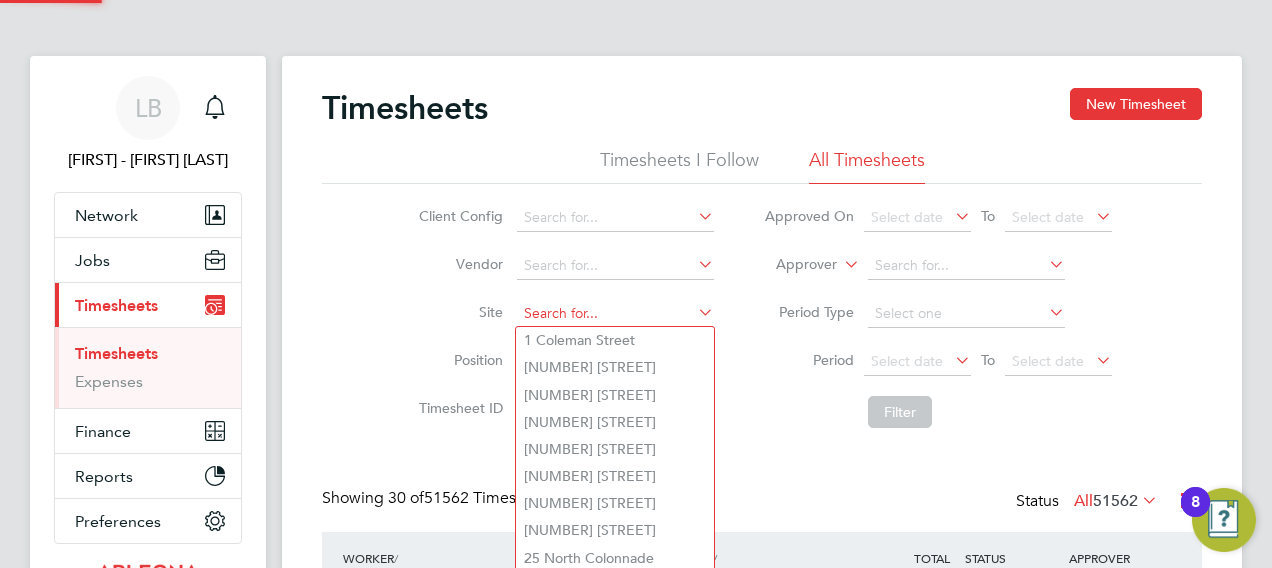 click 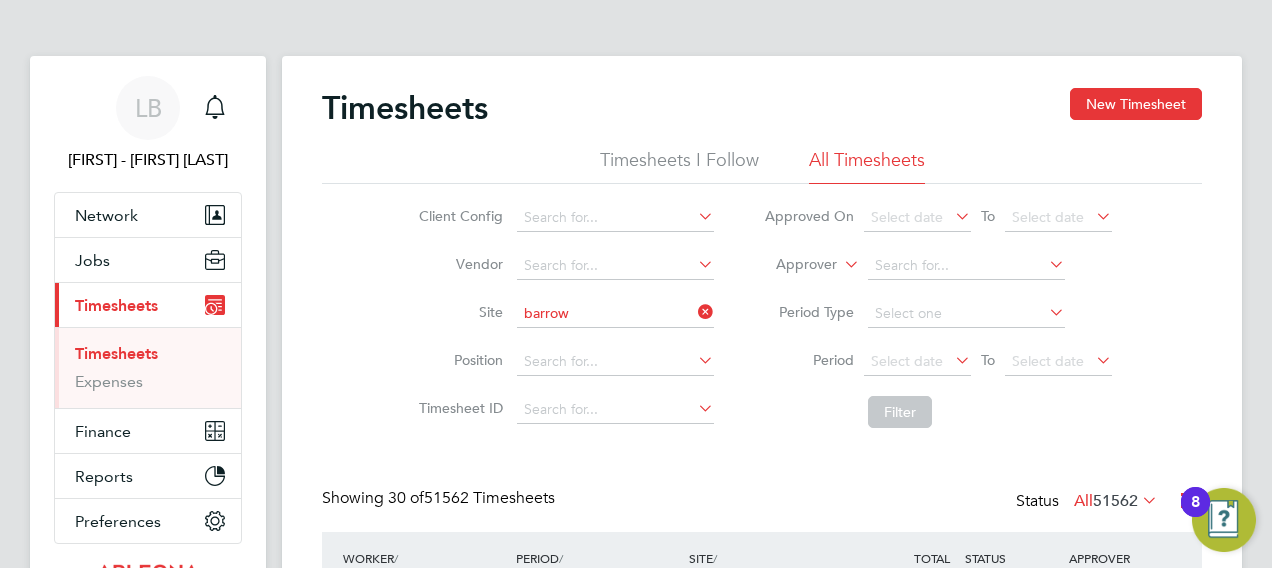 click on "Barrow" 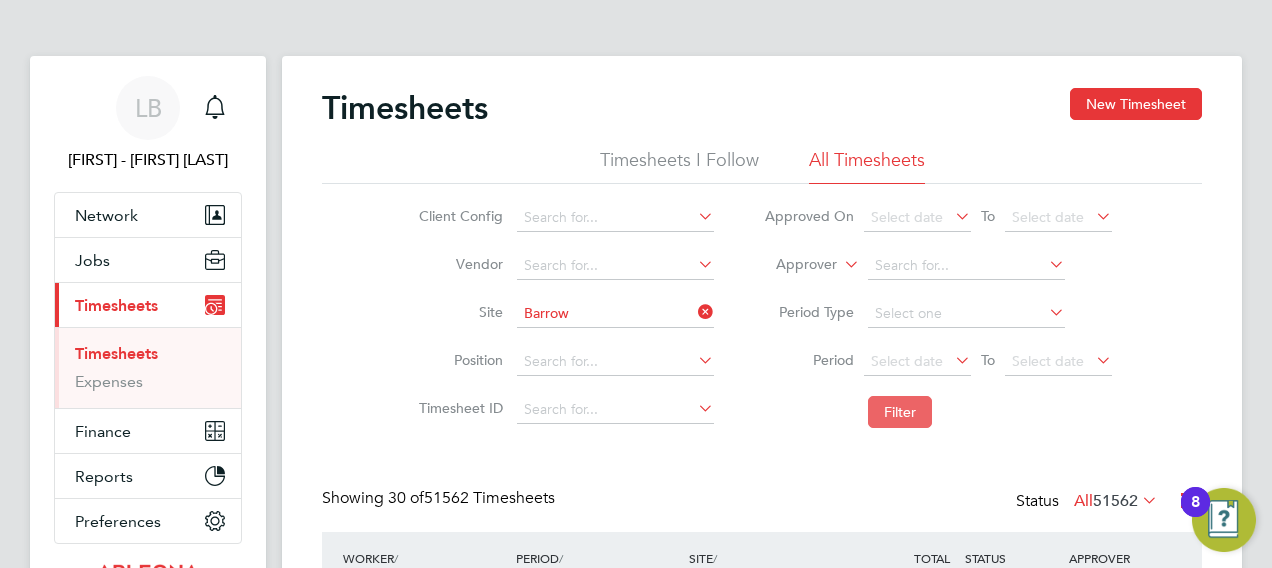 click on "Filter" 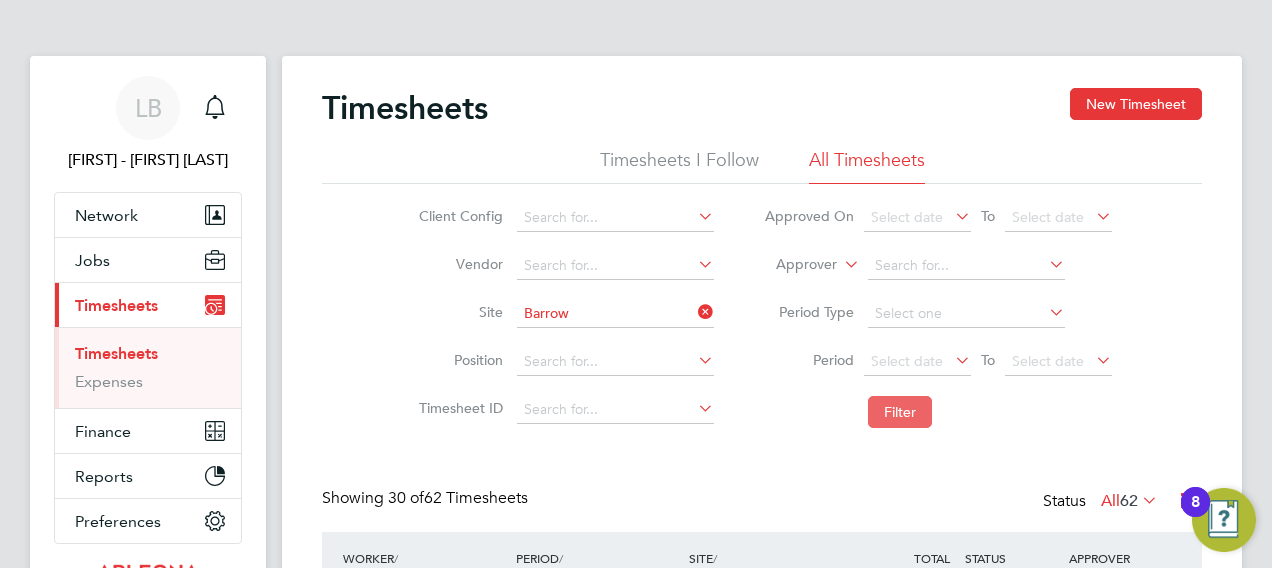 type 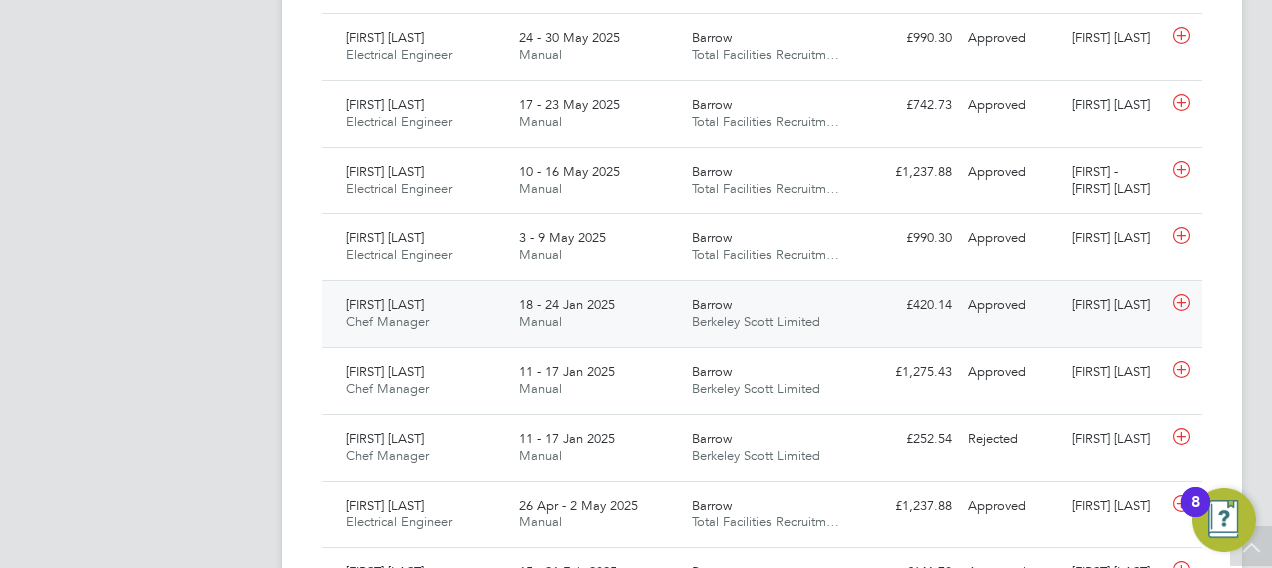 click 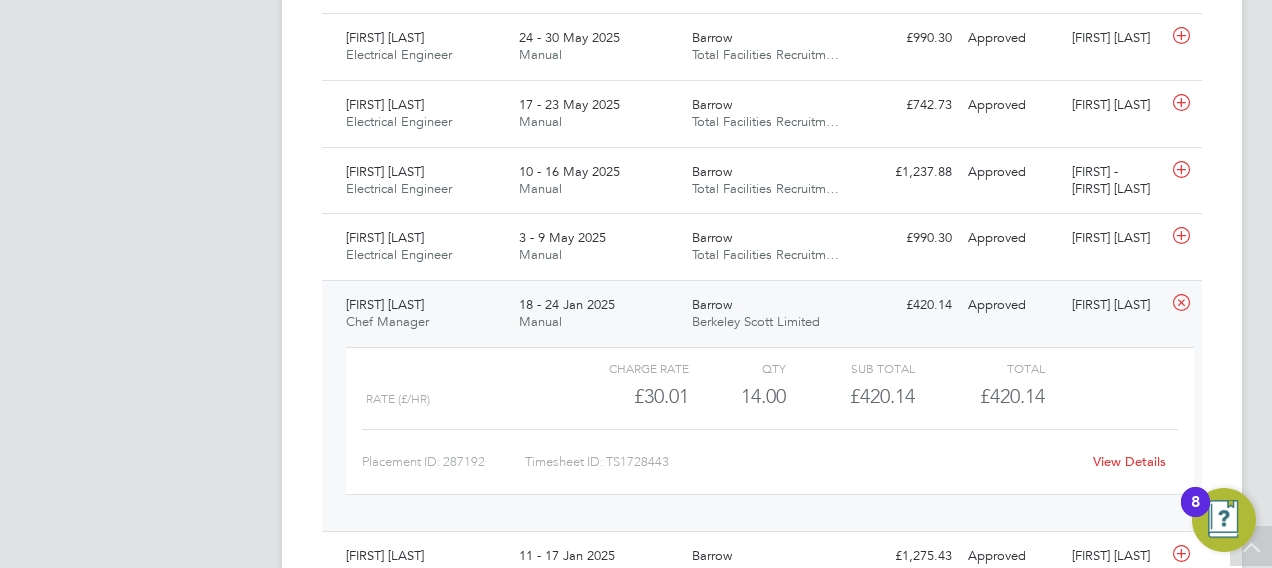 click 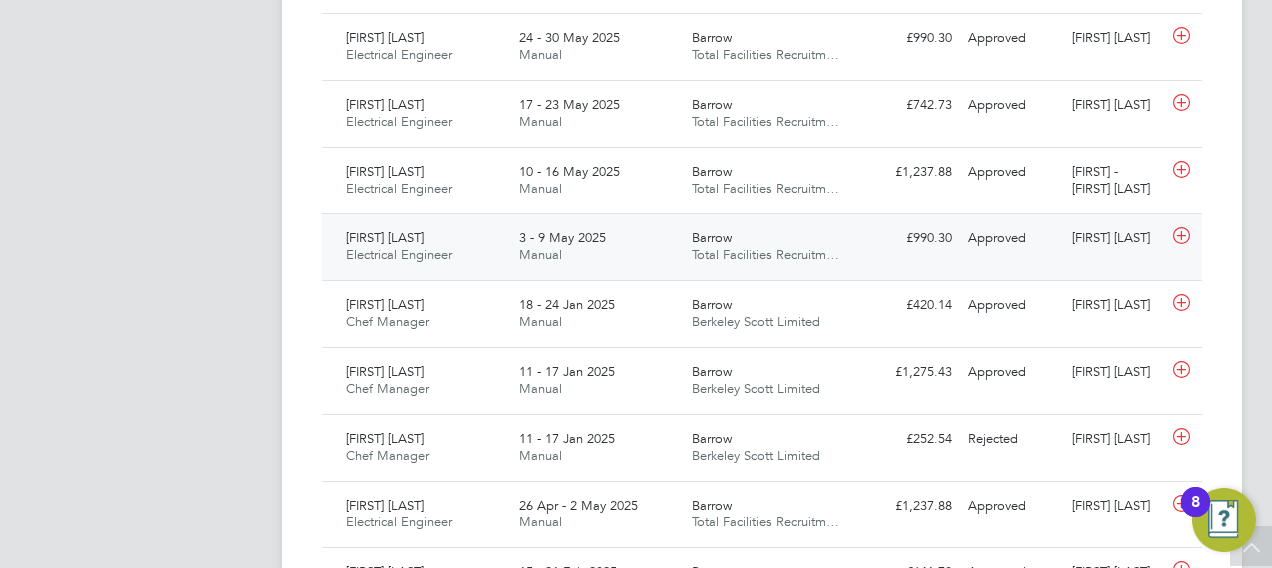 click 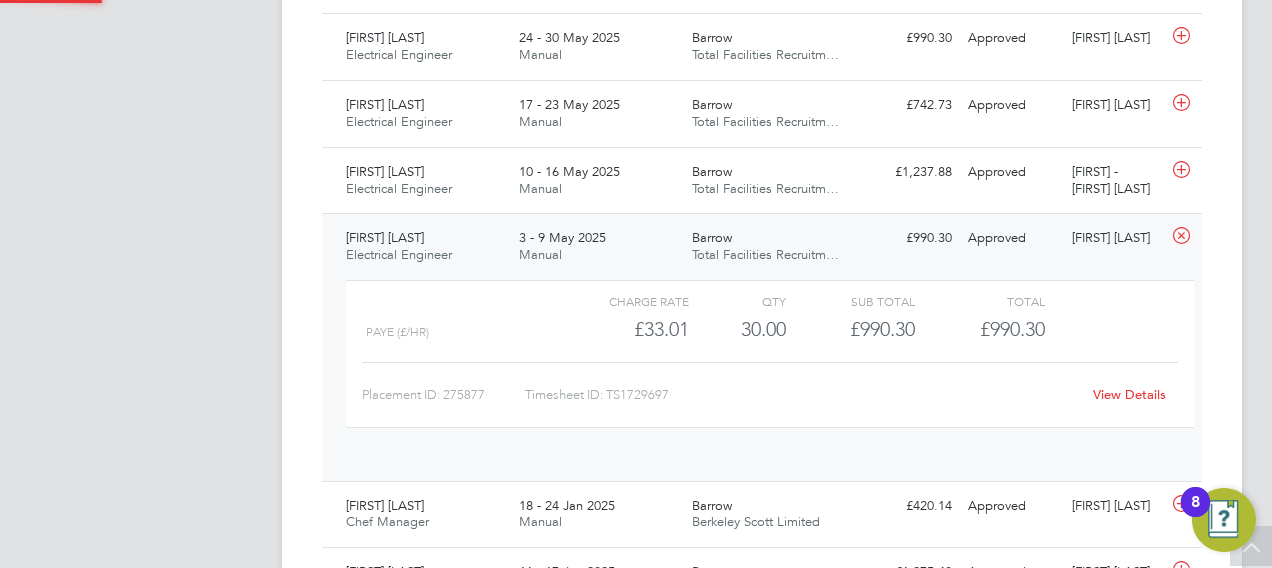 scroll, scrollTop: 10, scrollLeft: 10, axis: both 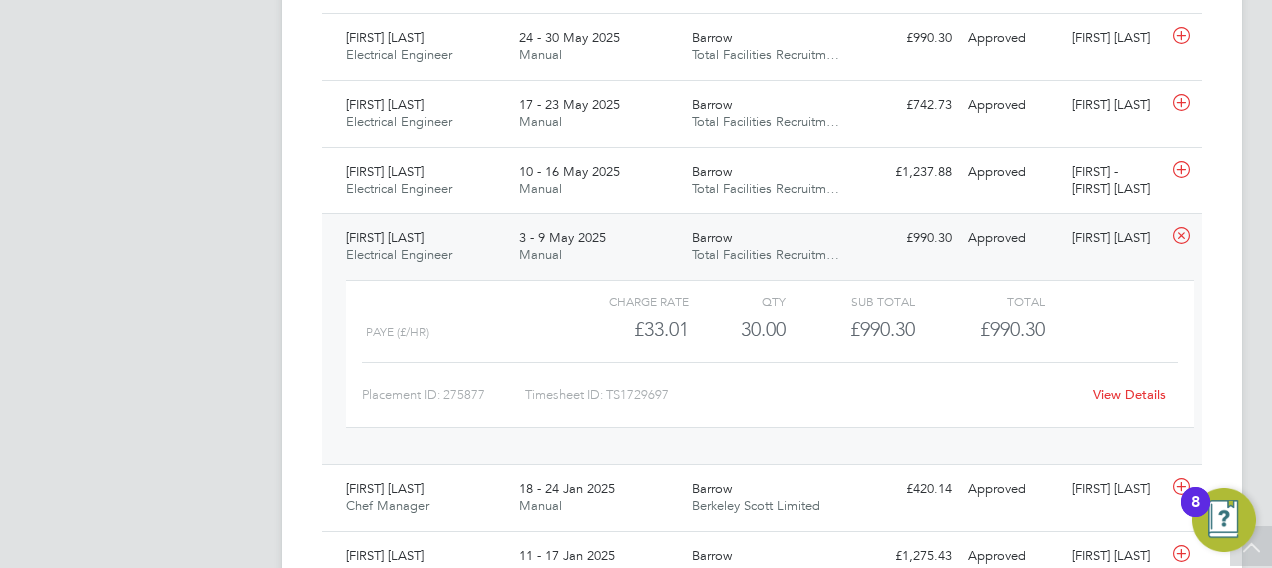 click 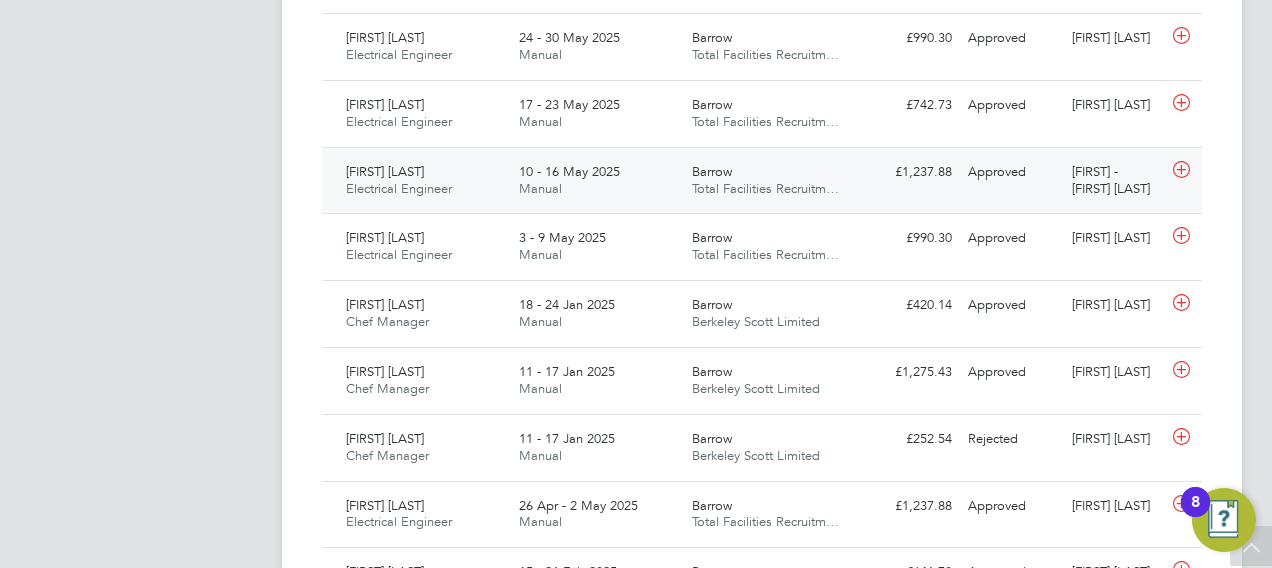 click 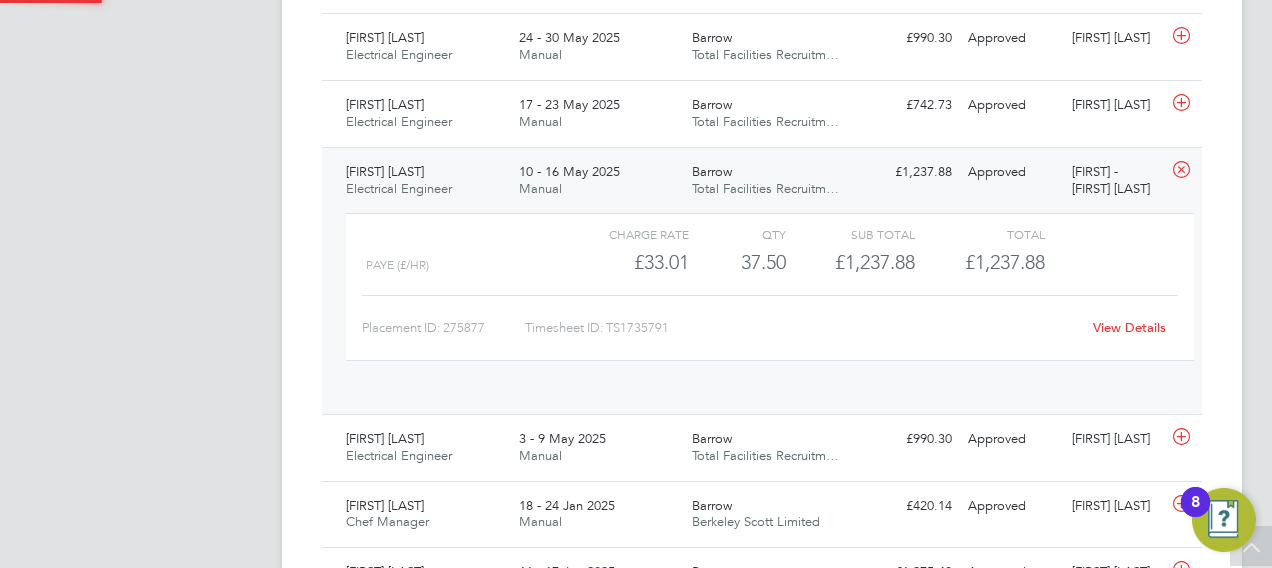 scroll, scrollTop: 10, scrollLeft: 10, axis: both 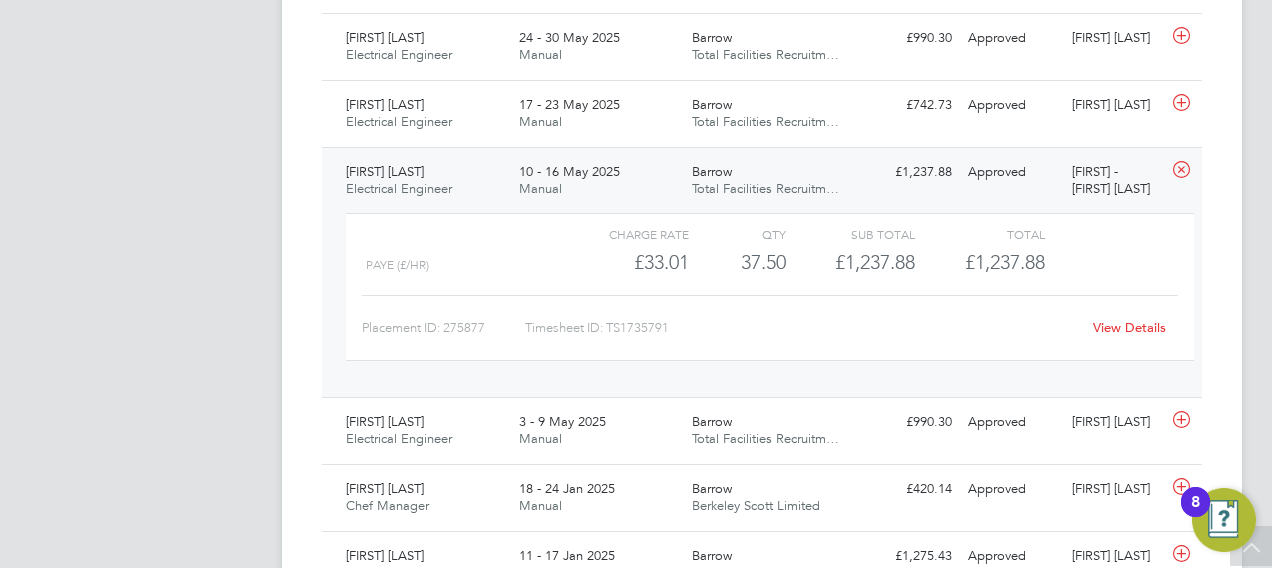 click 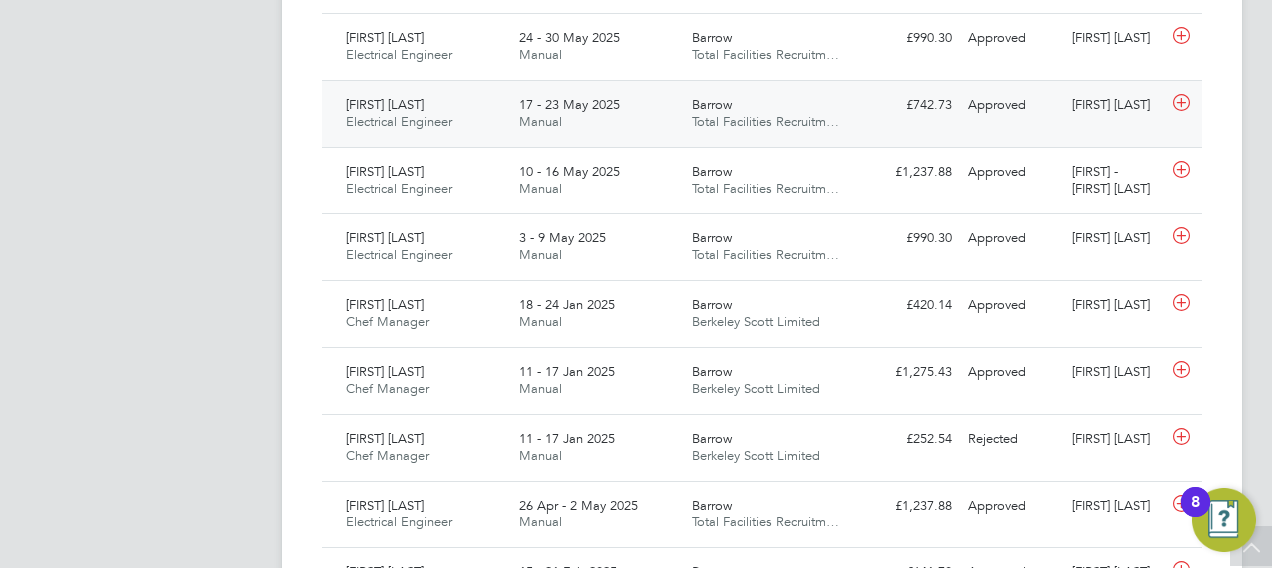 click 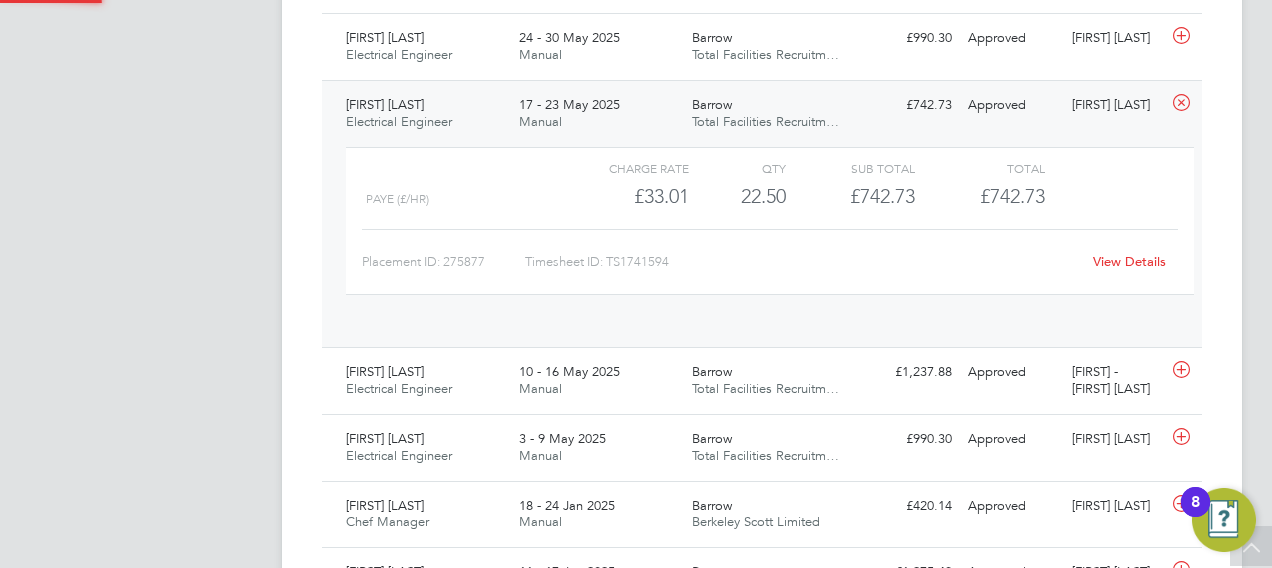 scroll, scrollTop: 10, scrollLeft: 10, axis: both 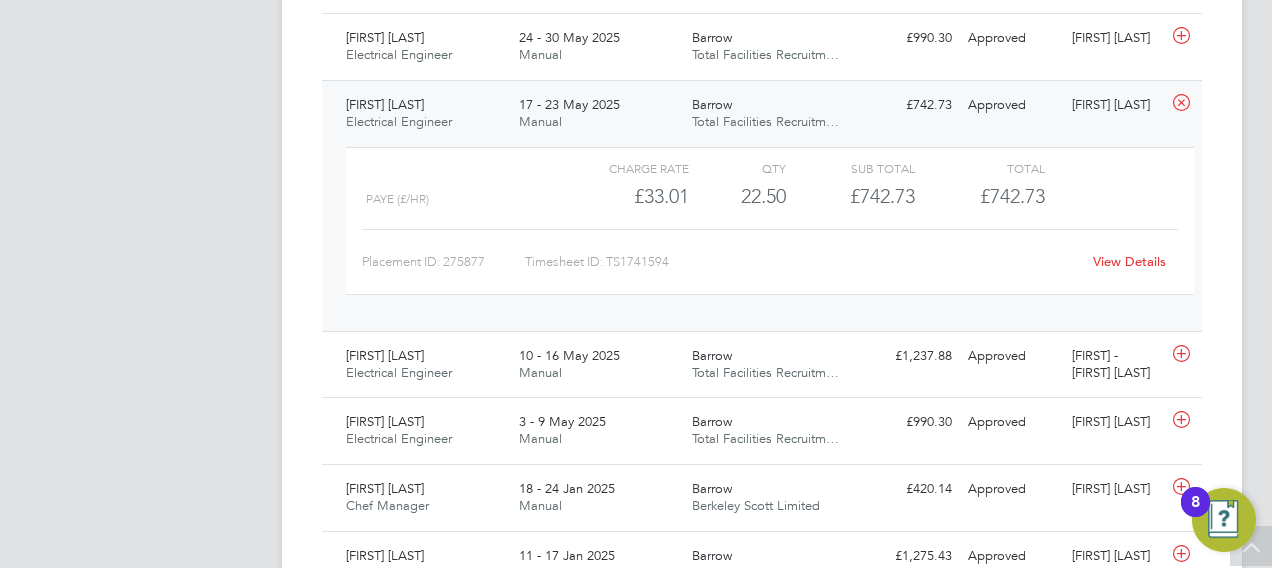 click 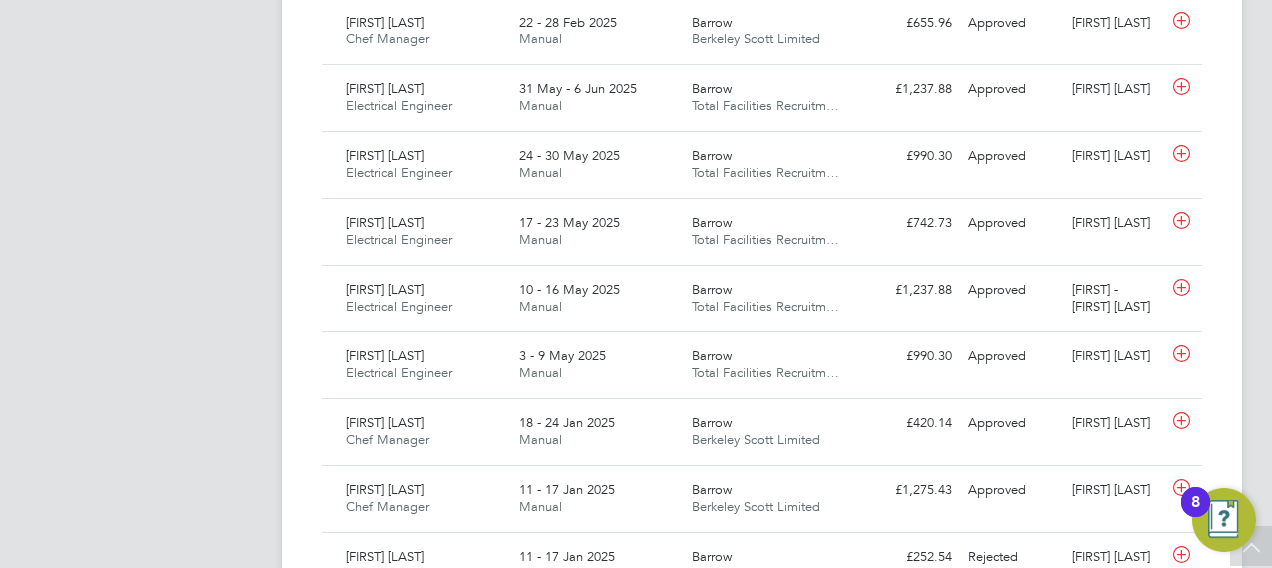 scroll, scrollTop: 800, scrollLeft: 0, axis: vertical 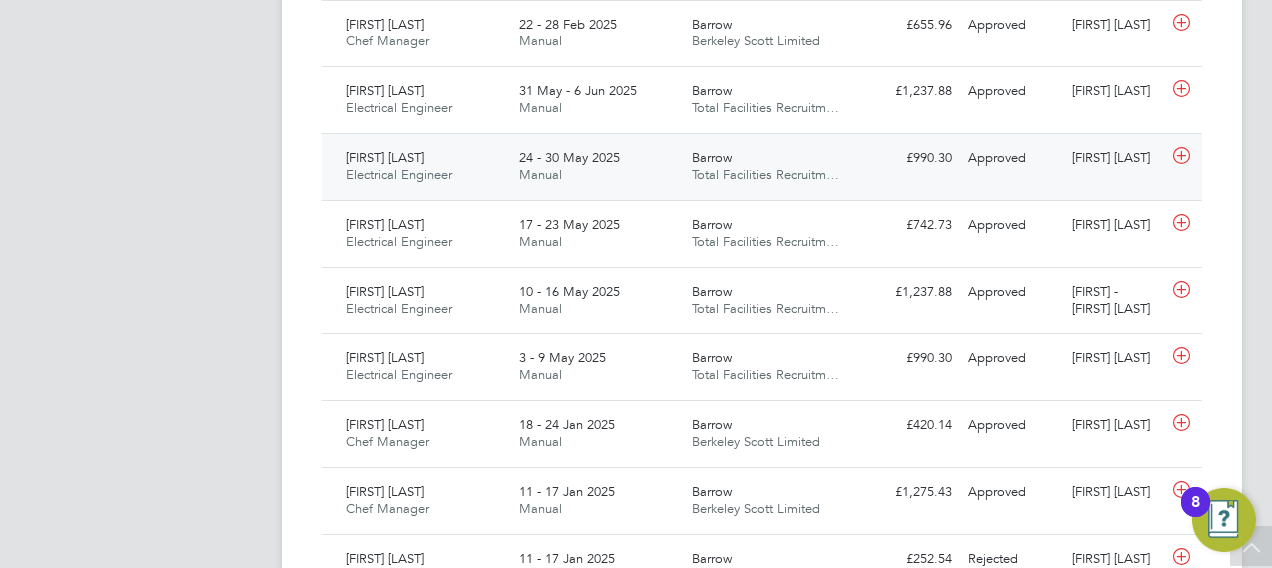 click 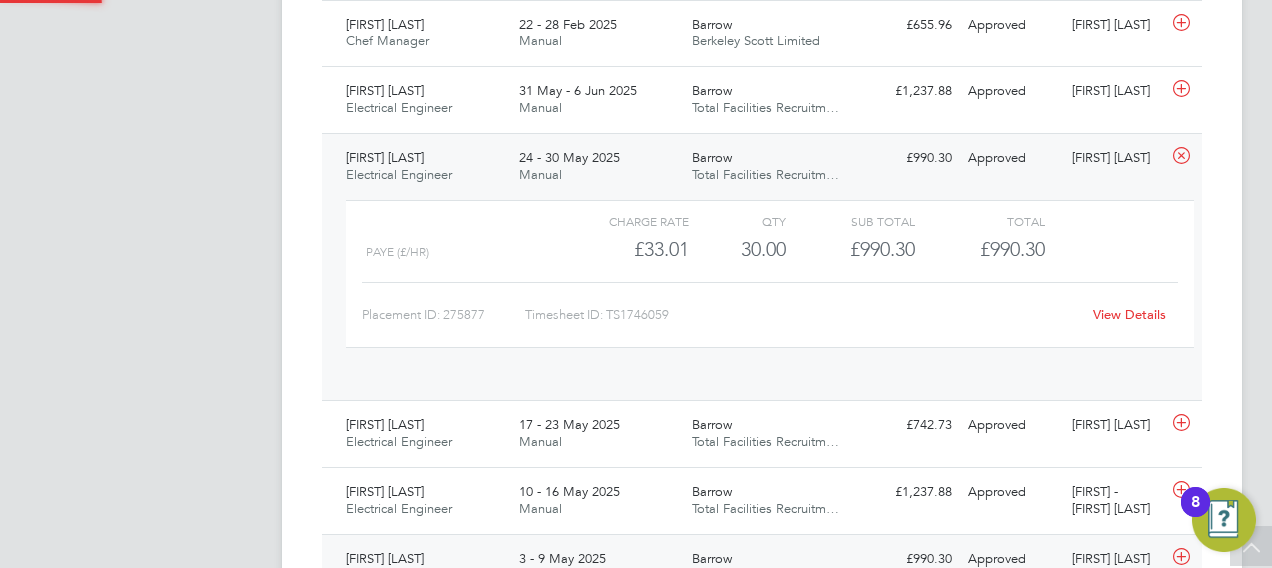 scroll, scrollTop: 10, scrollLeft: 10, axis: both 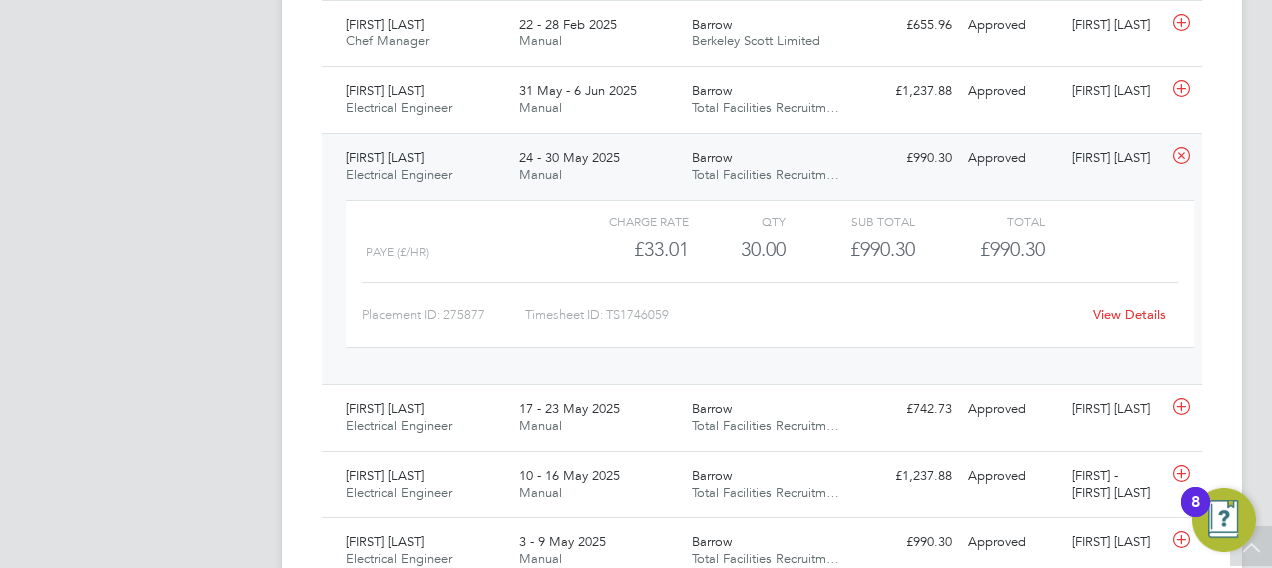 click 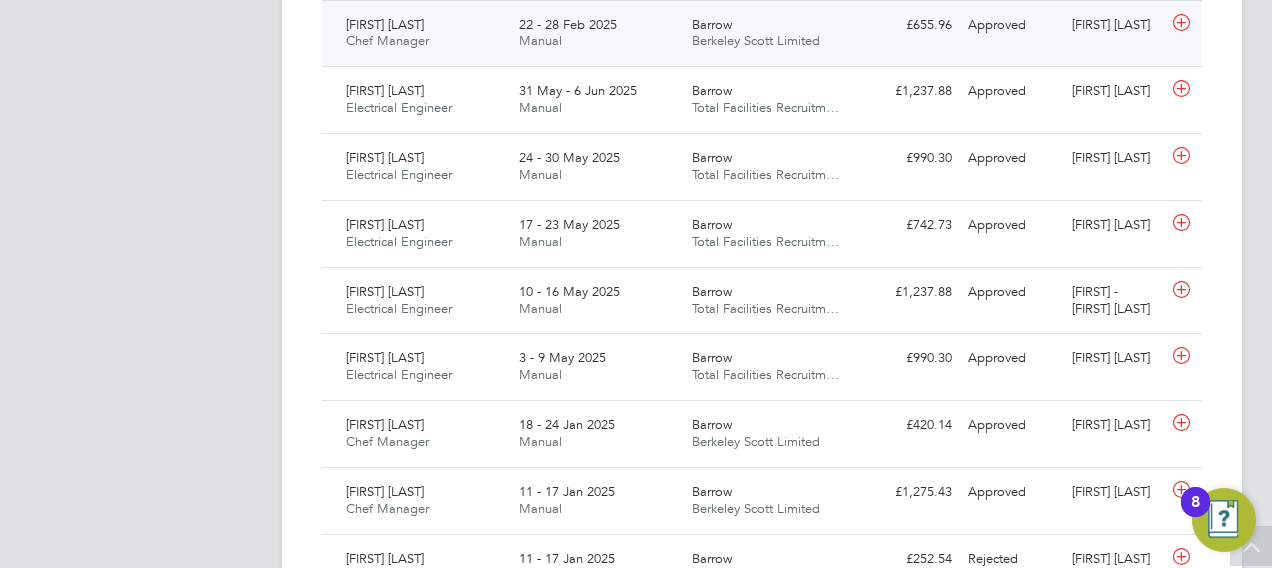 click 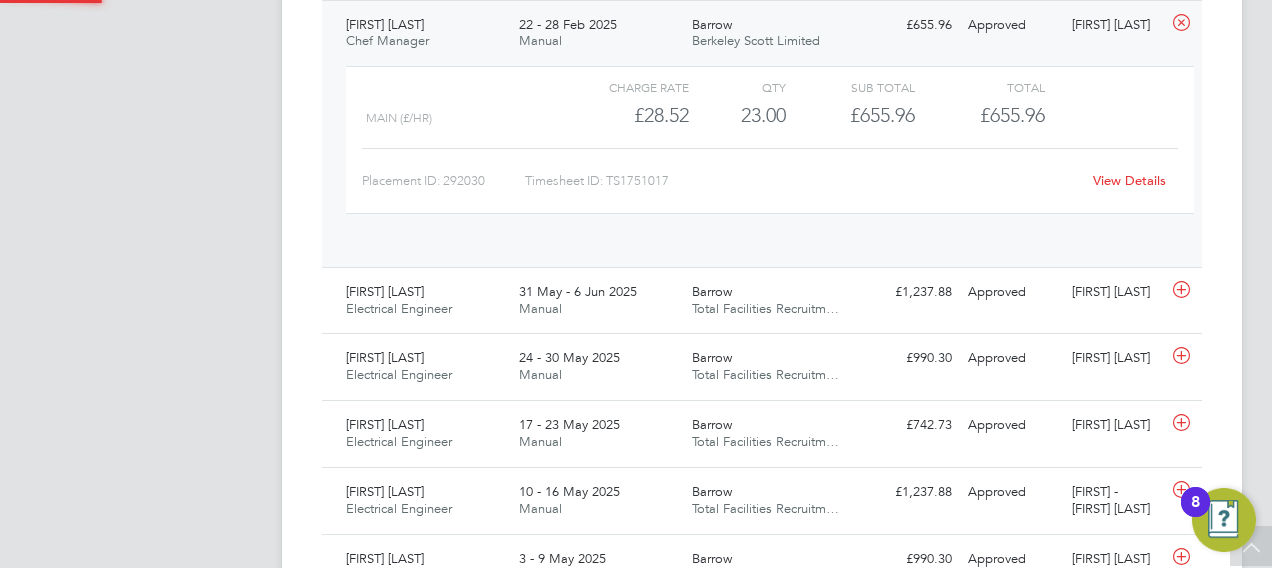 scroll, scrollTop: 10, scrollLeft: 10, axis: both 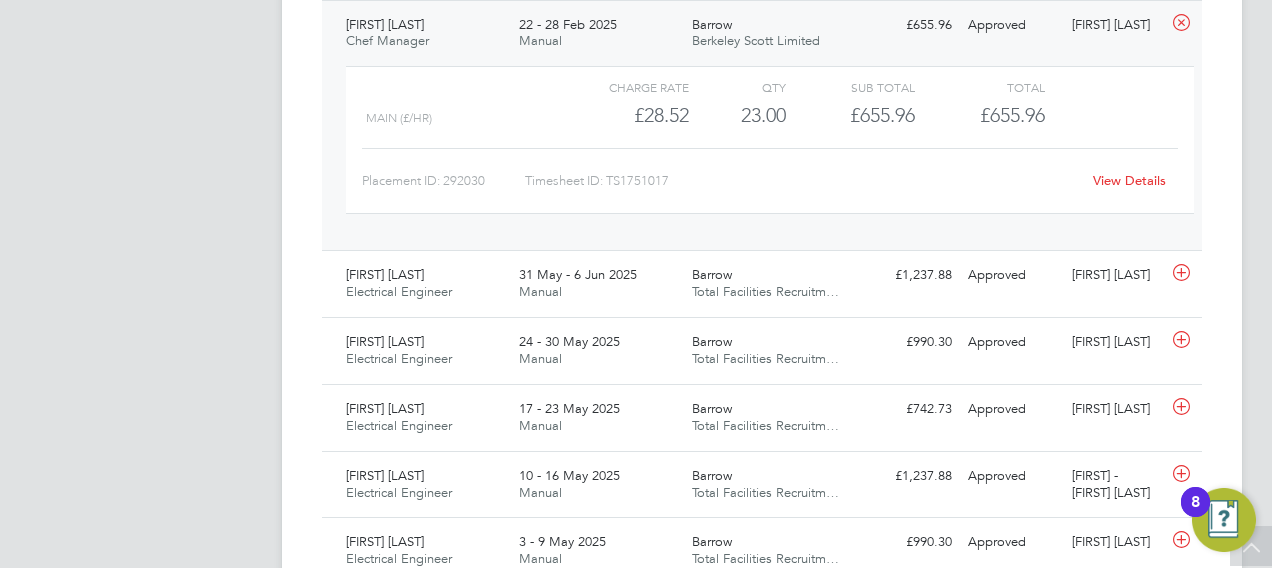click 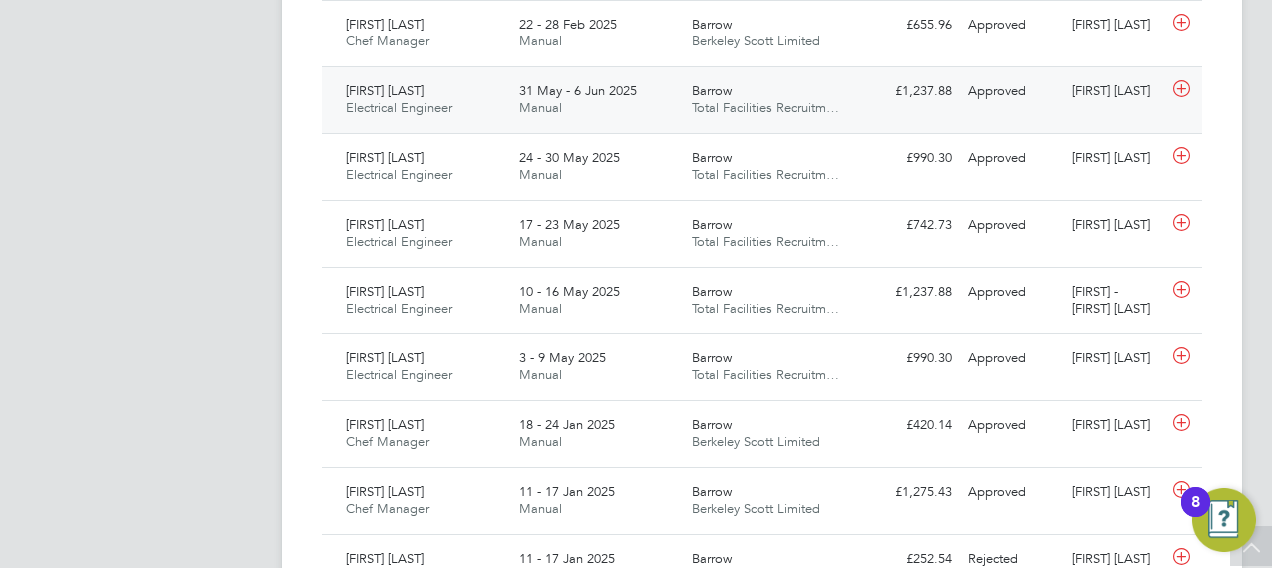 click 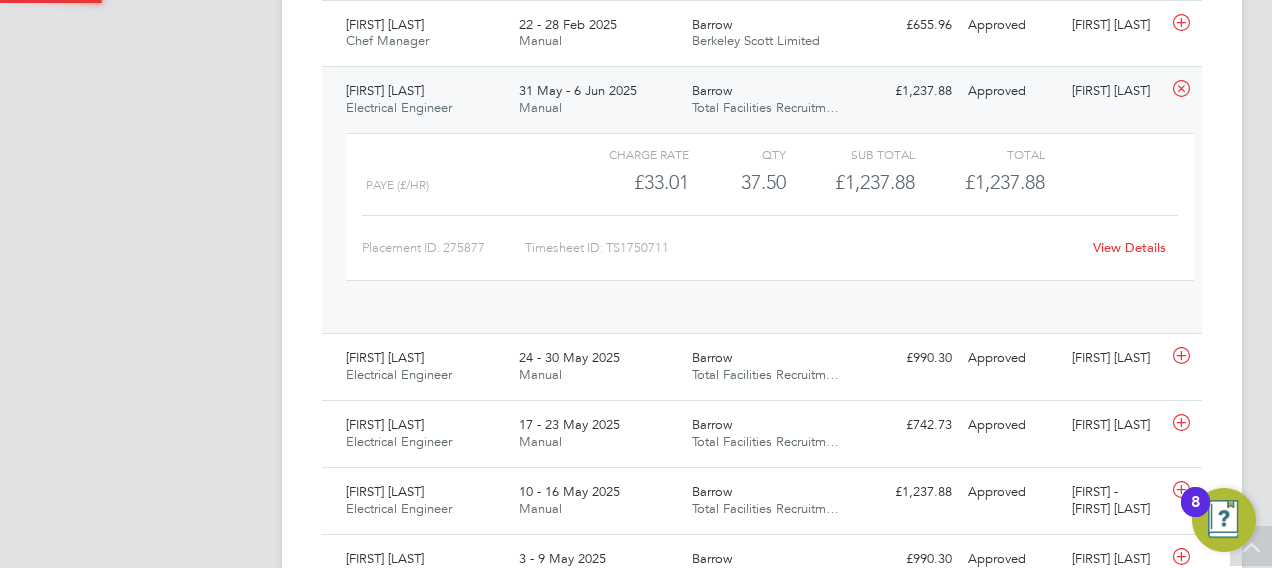 scroll, scrollTop: 10, scrollLeft: 10, axis: both 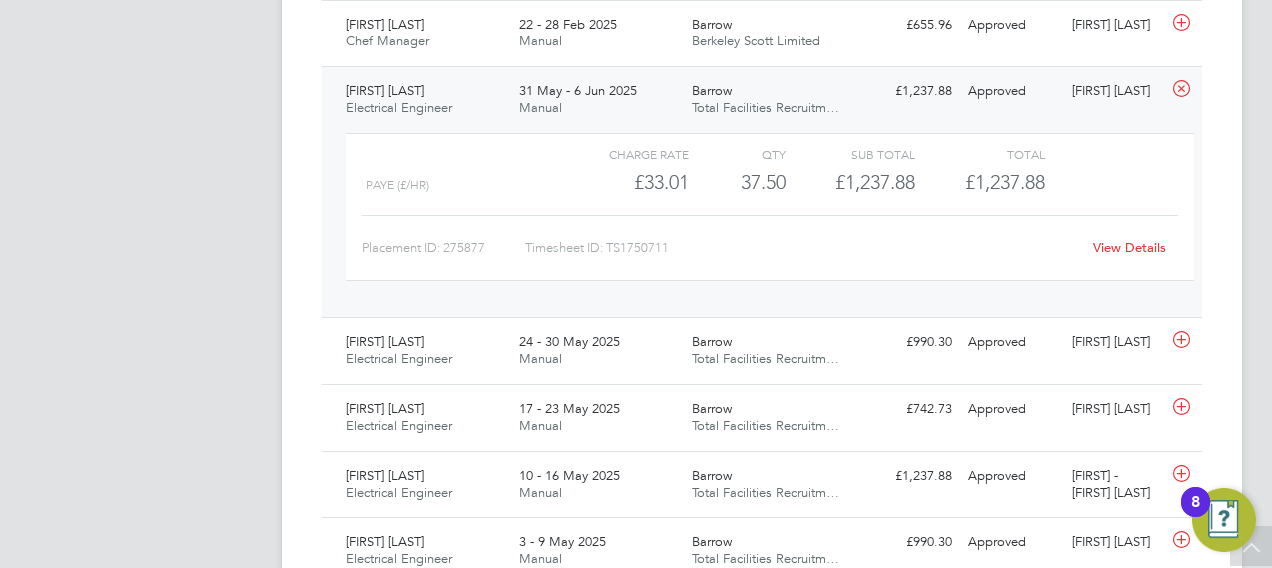 click 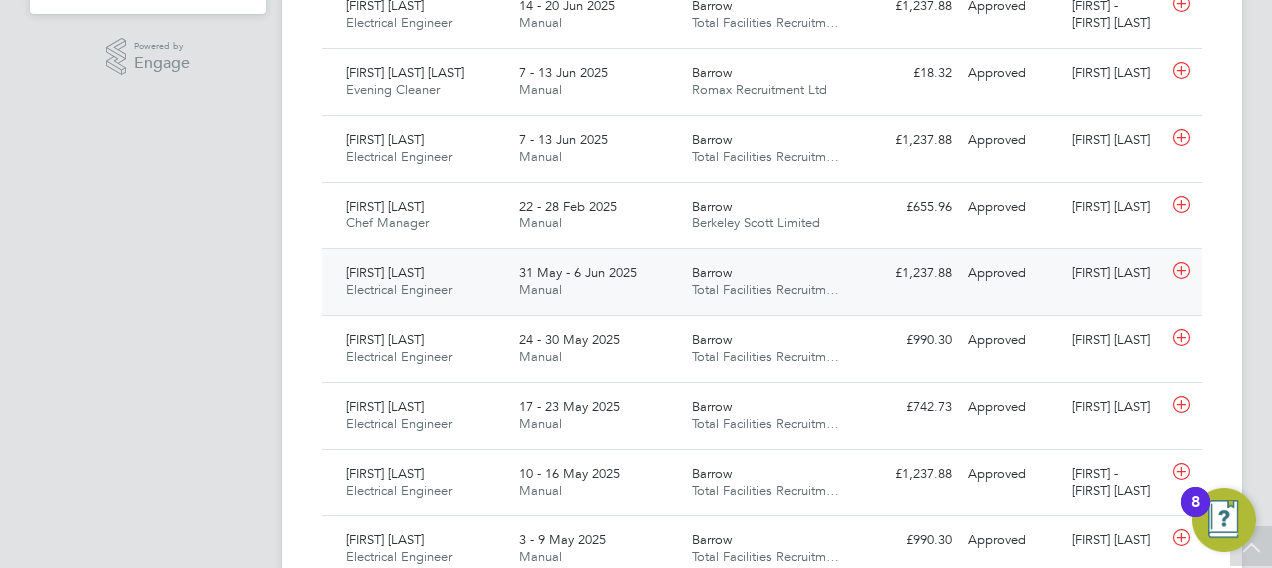 scroll, scrollTop: 600, scrollLeft: 0, axis: vertical 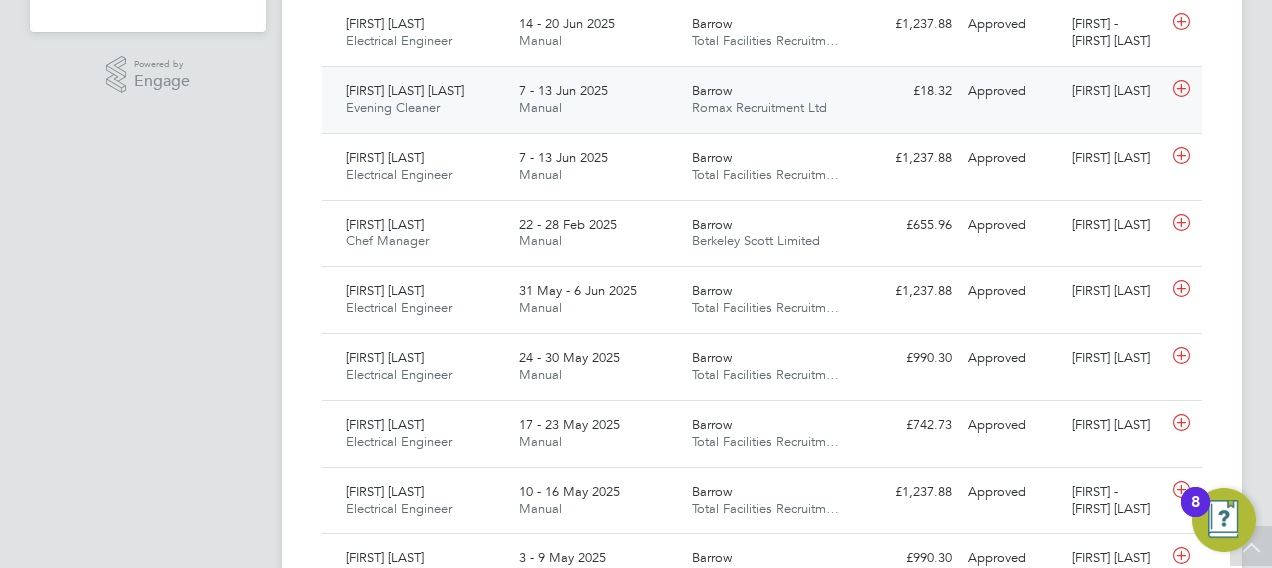 click 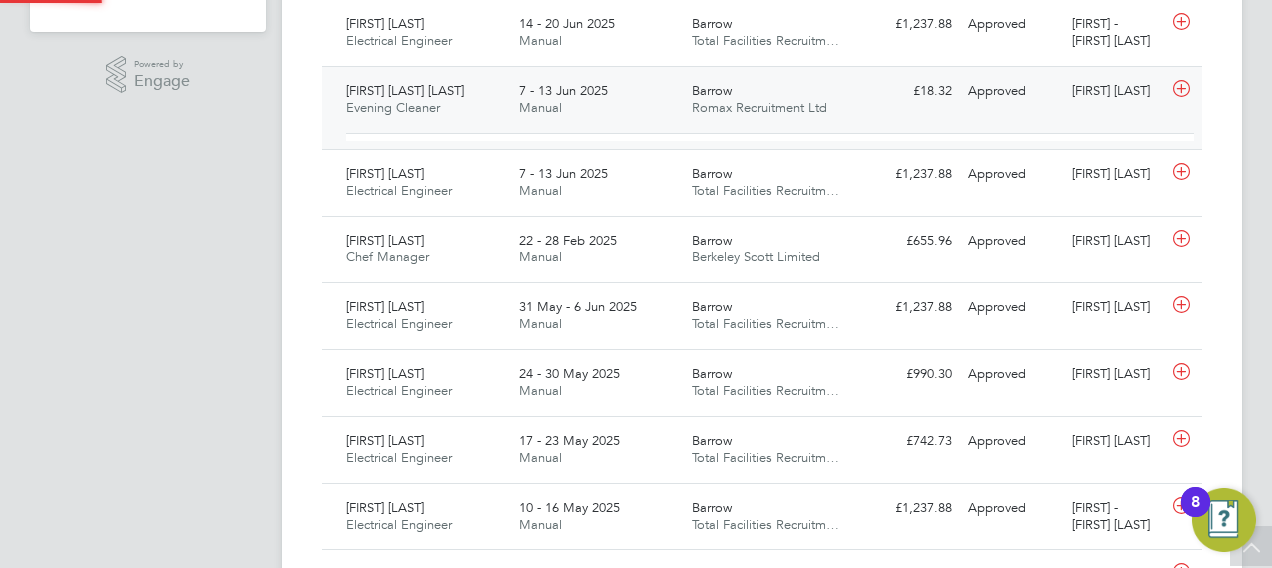 scroll, scrollTop: 10, scrollLeft: 10, axis: both 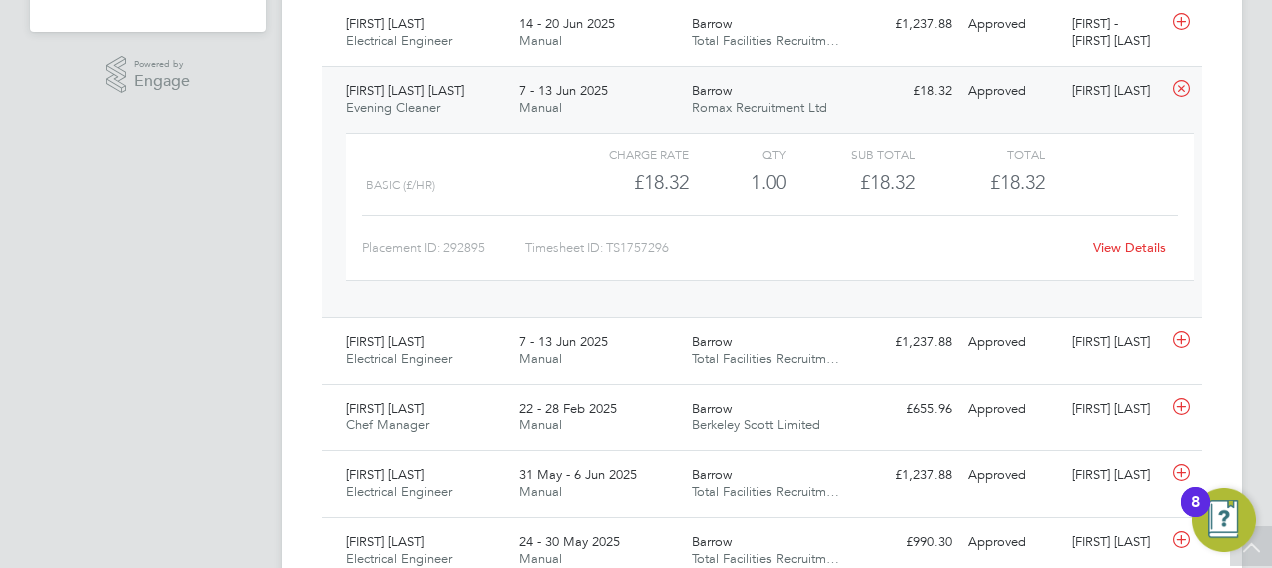click 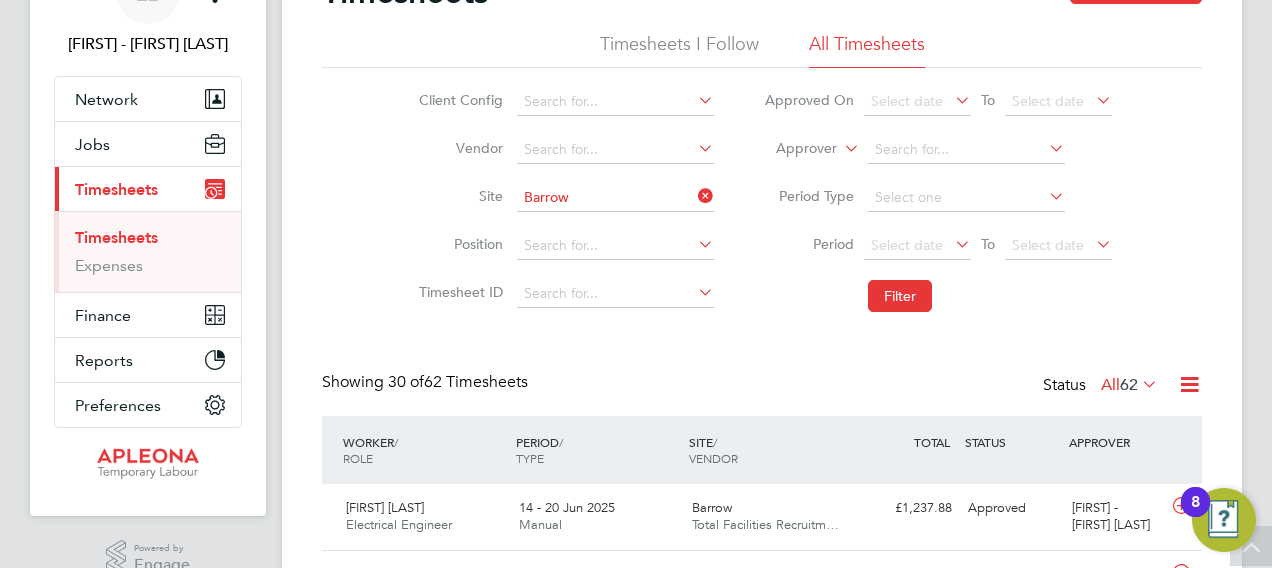 scroll, scrollTop: 0, scrollLeft: 0, axis: both 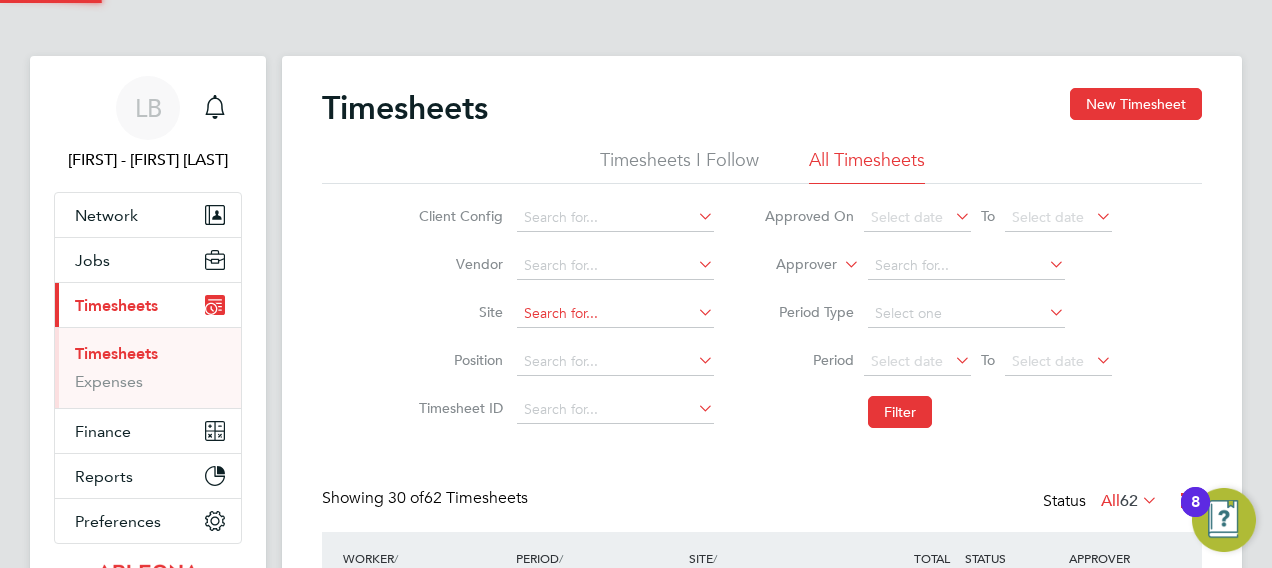 click 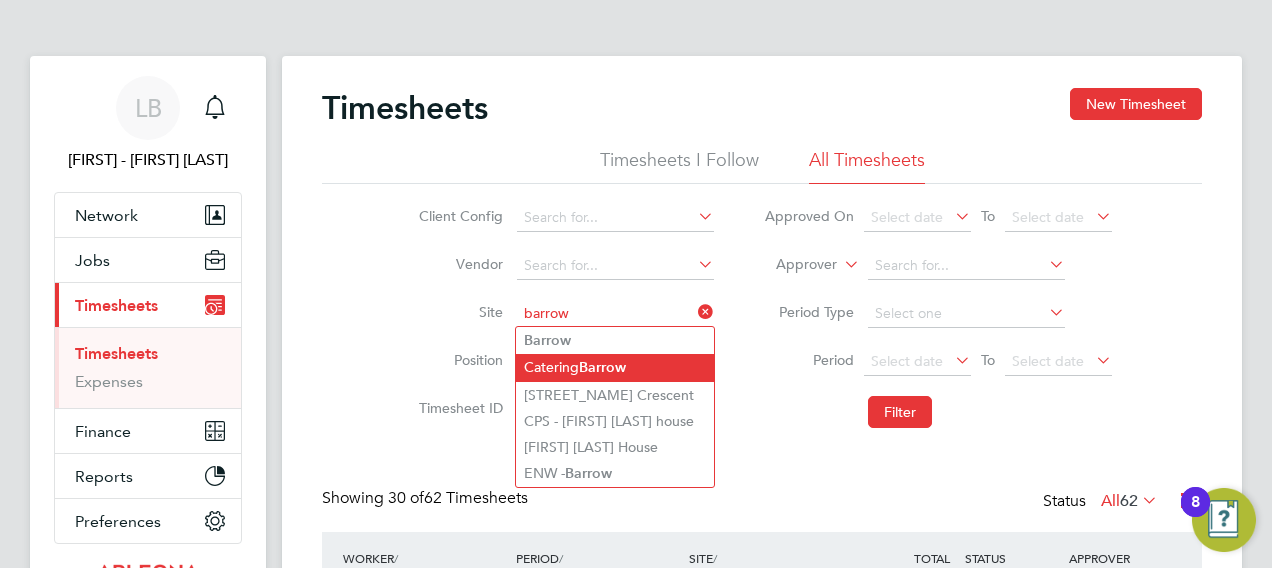click on "Catering  Barrow" 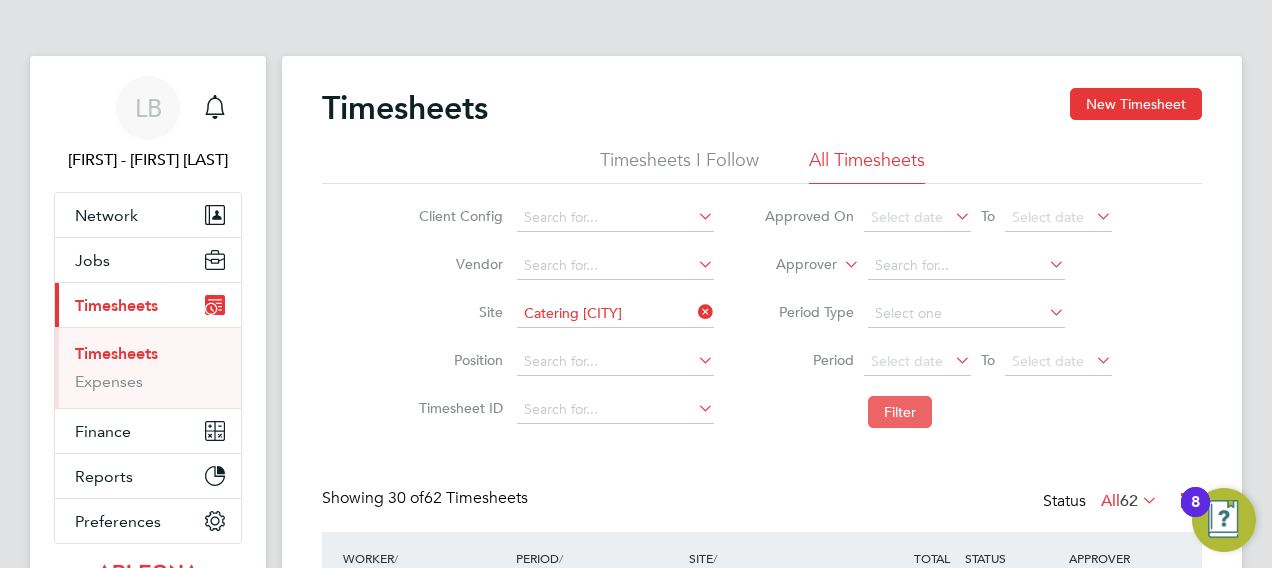 click on "Filter" 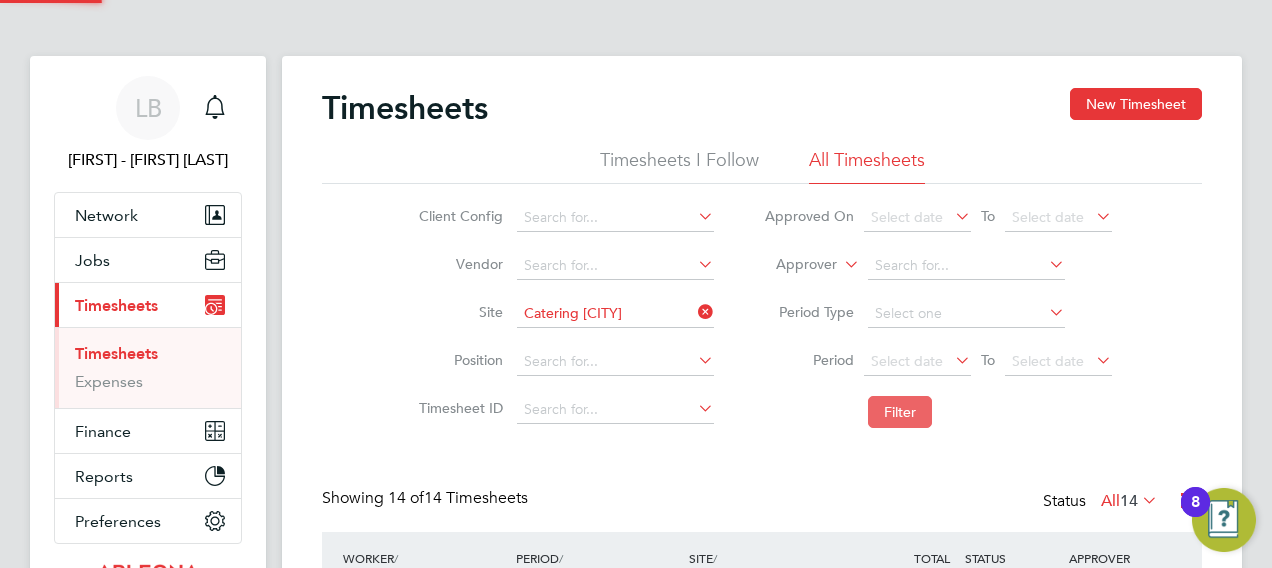 scroll, scrollTop: 10, scrollLeft: 10, axis: both 